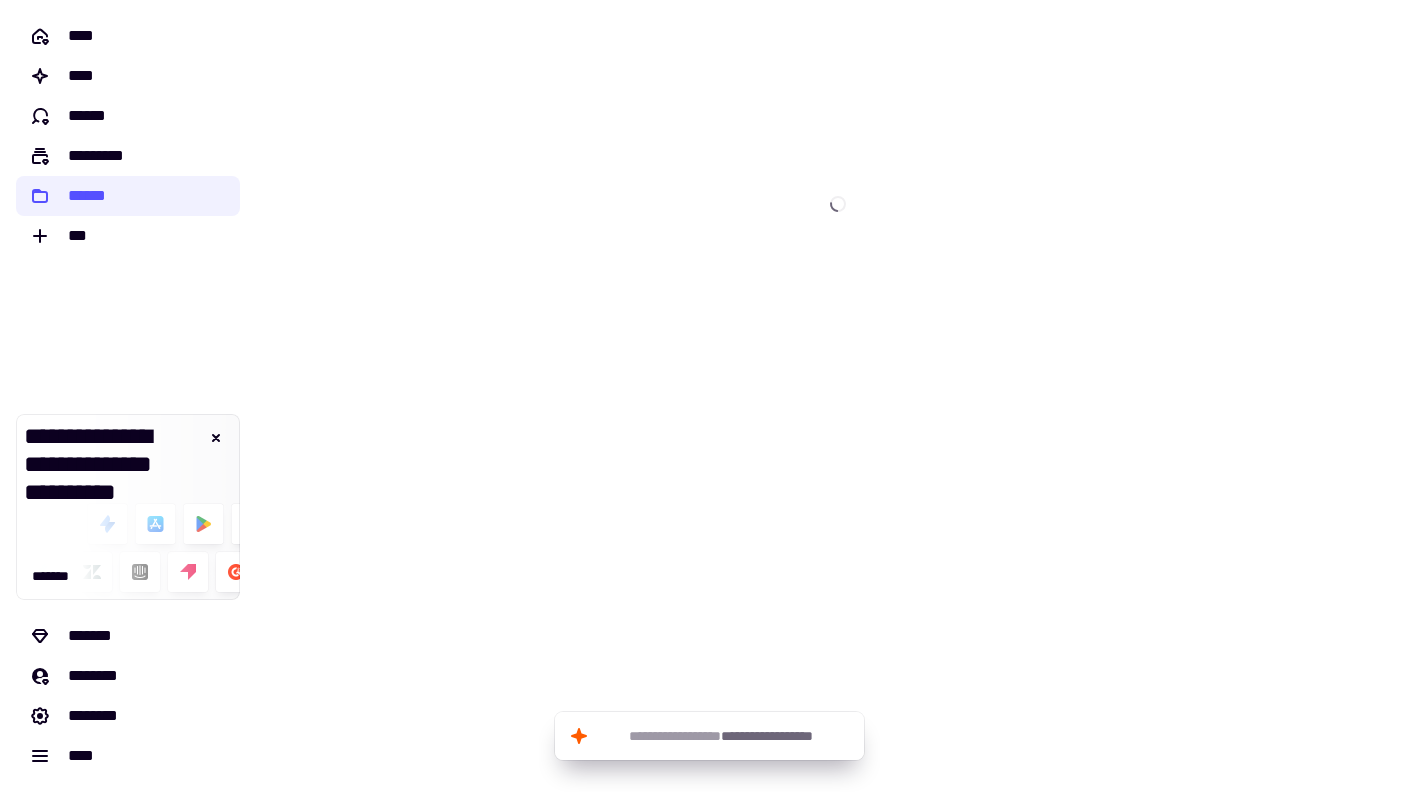 scroll, scrollTop: 0, scrollLeft: 0, axis: both 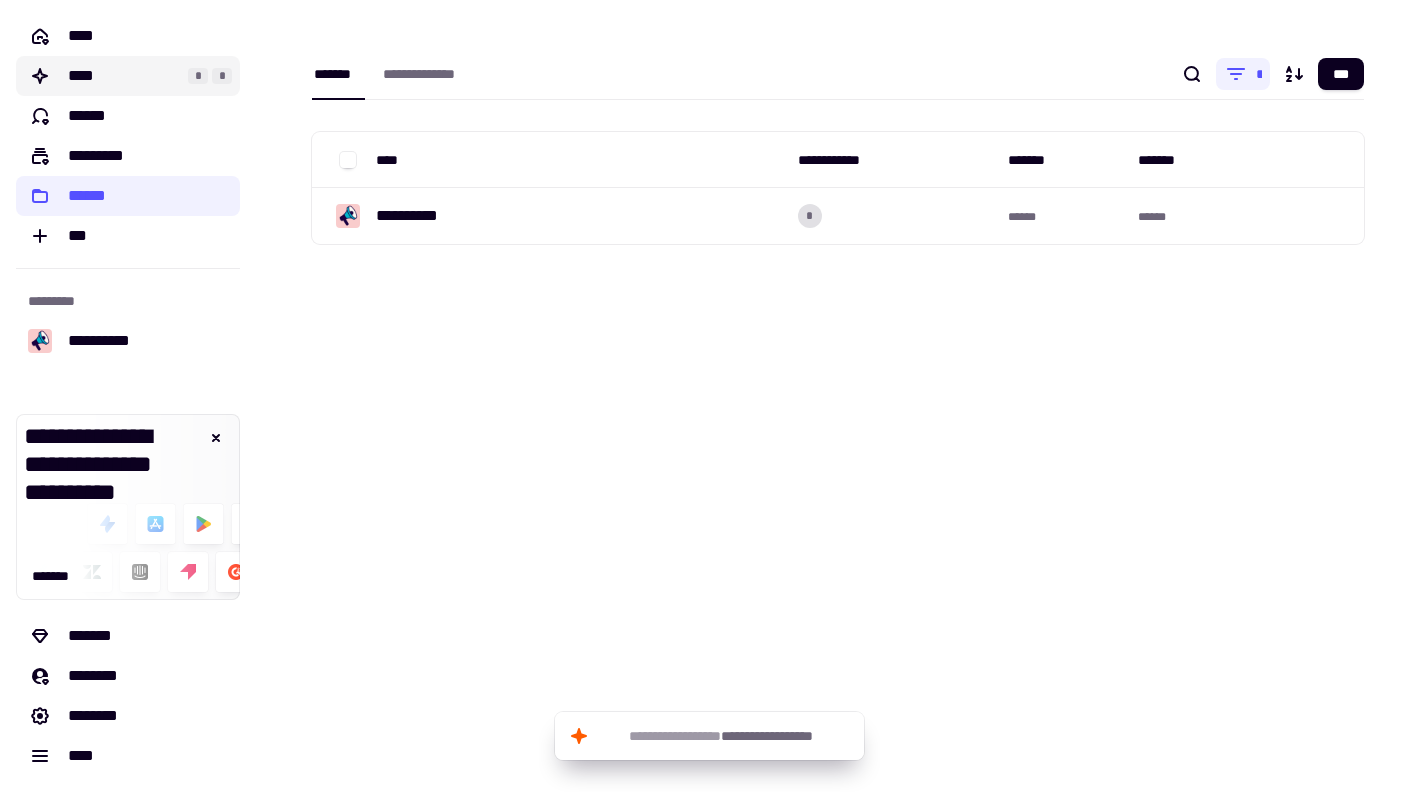 click on "****" 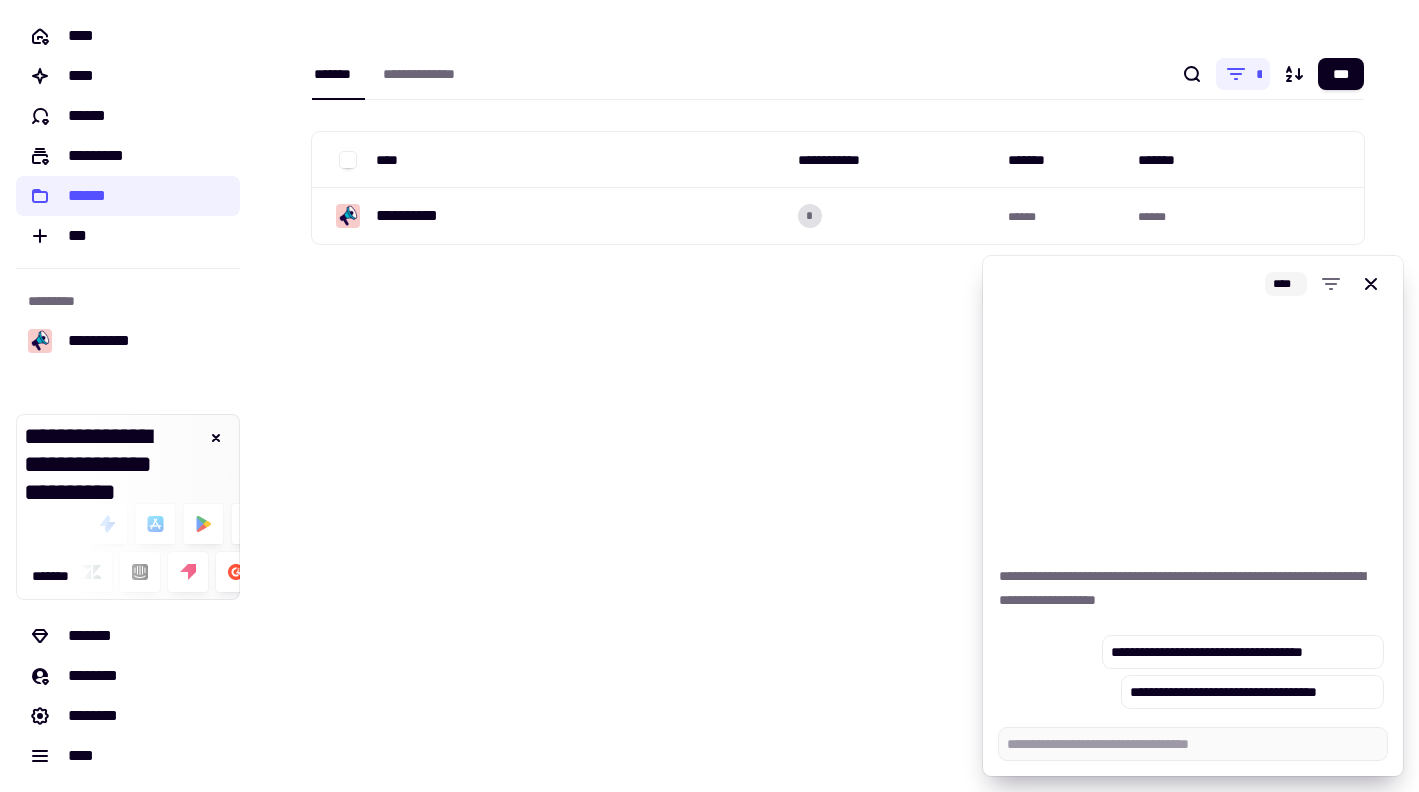 type on "*" 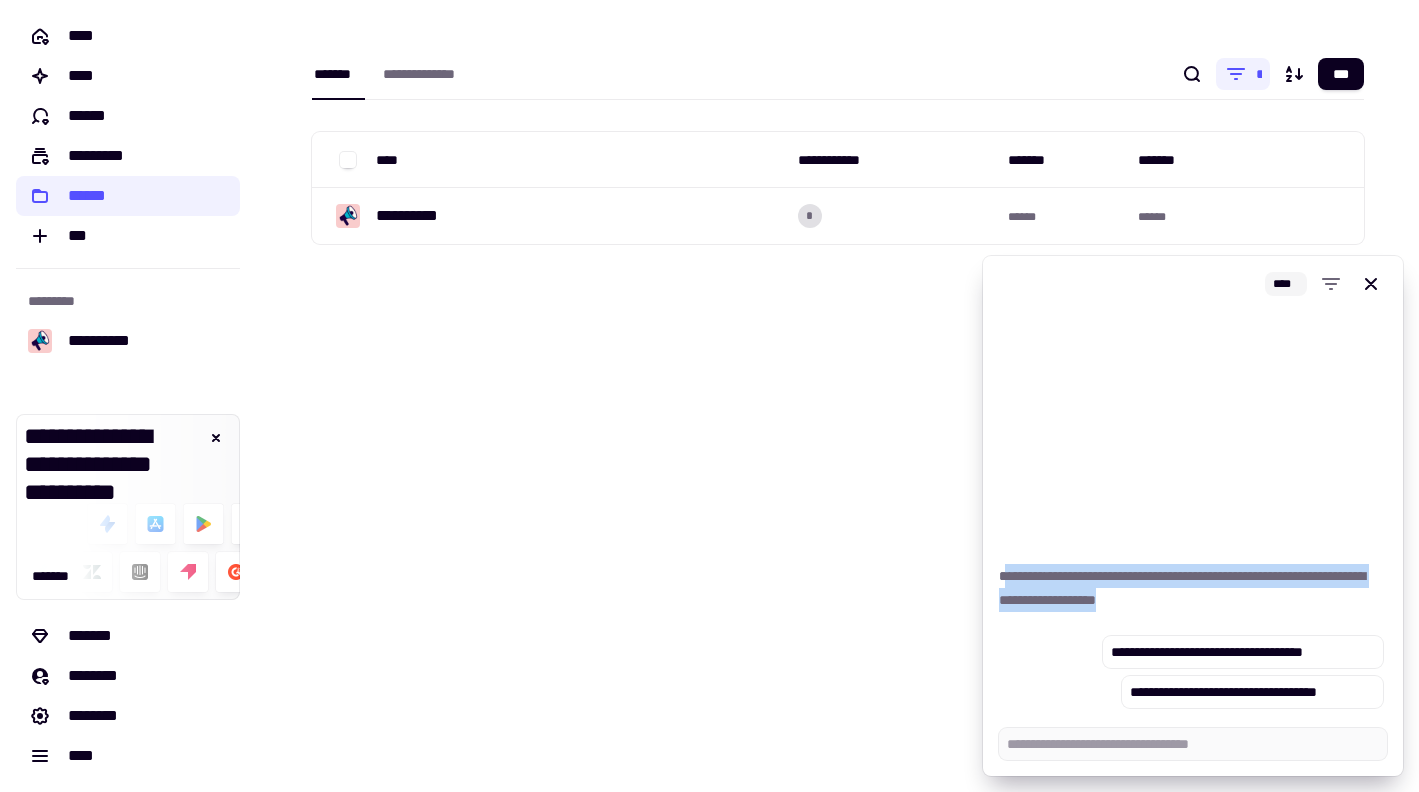 drag, startPoint x: 1263, startPoint y: 601, endPoint x: 1005, endPoint y: 585, distance: 258.49564 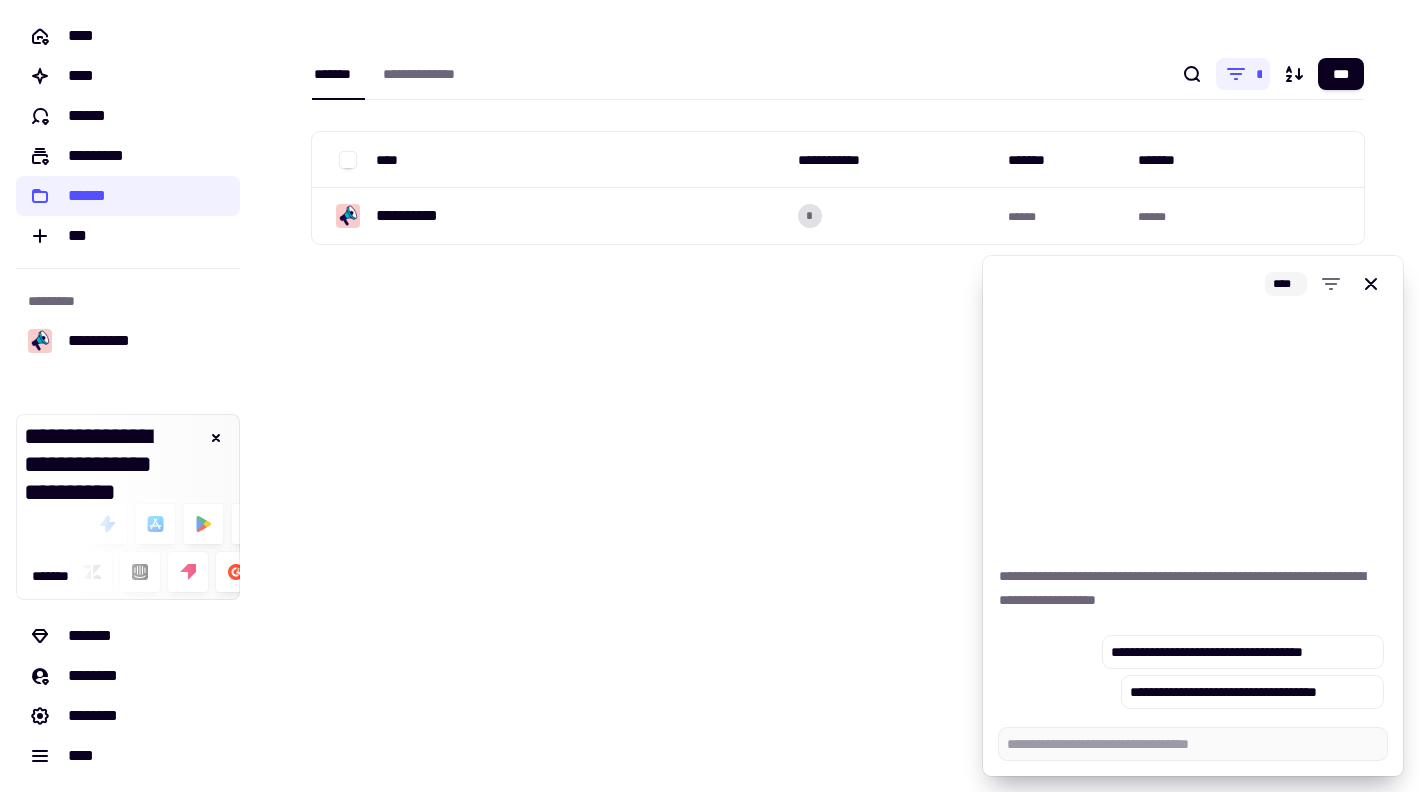 click on "**********" at bounding box center [1193, 512] 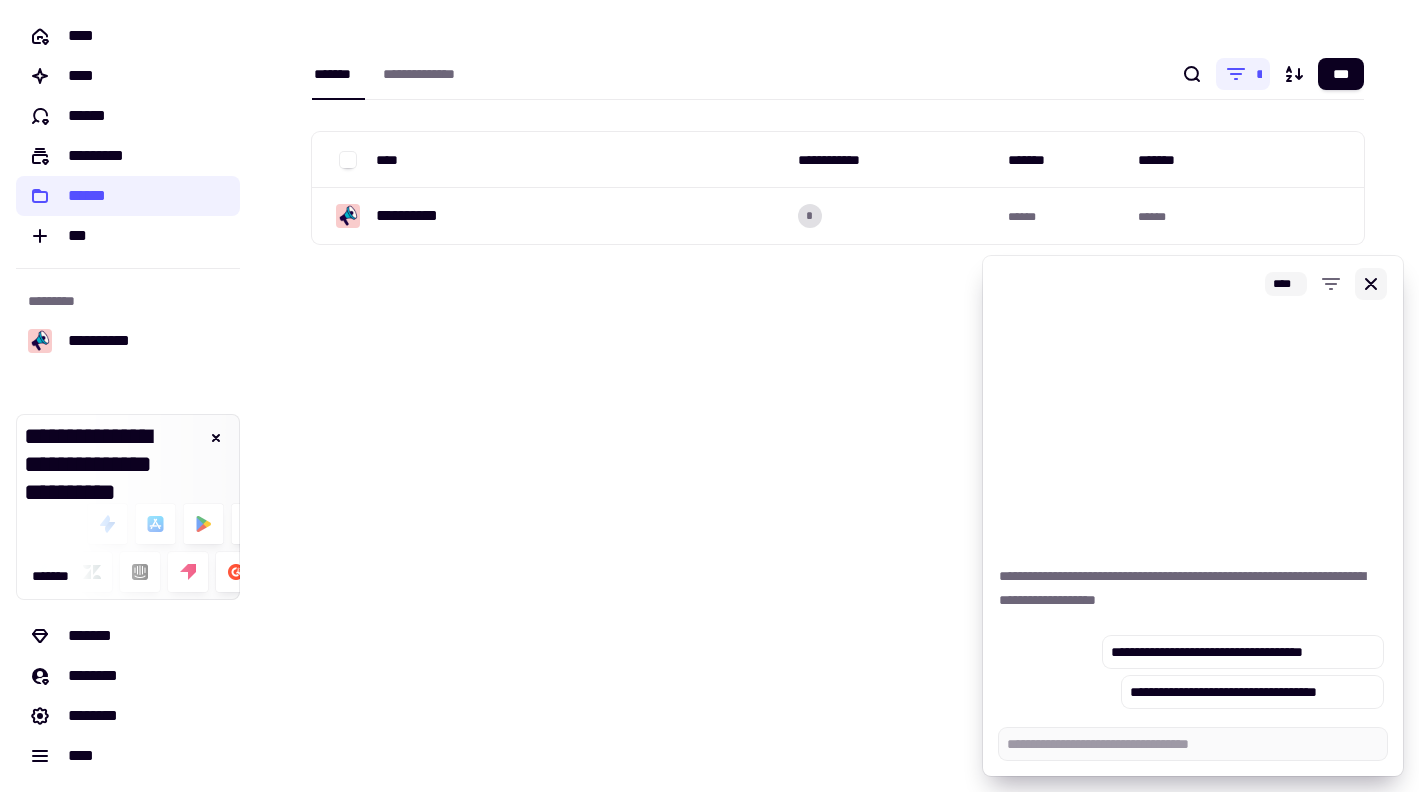 click 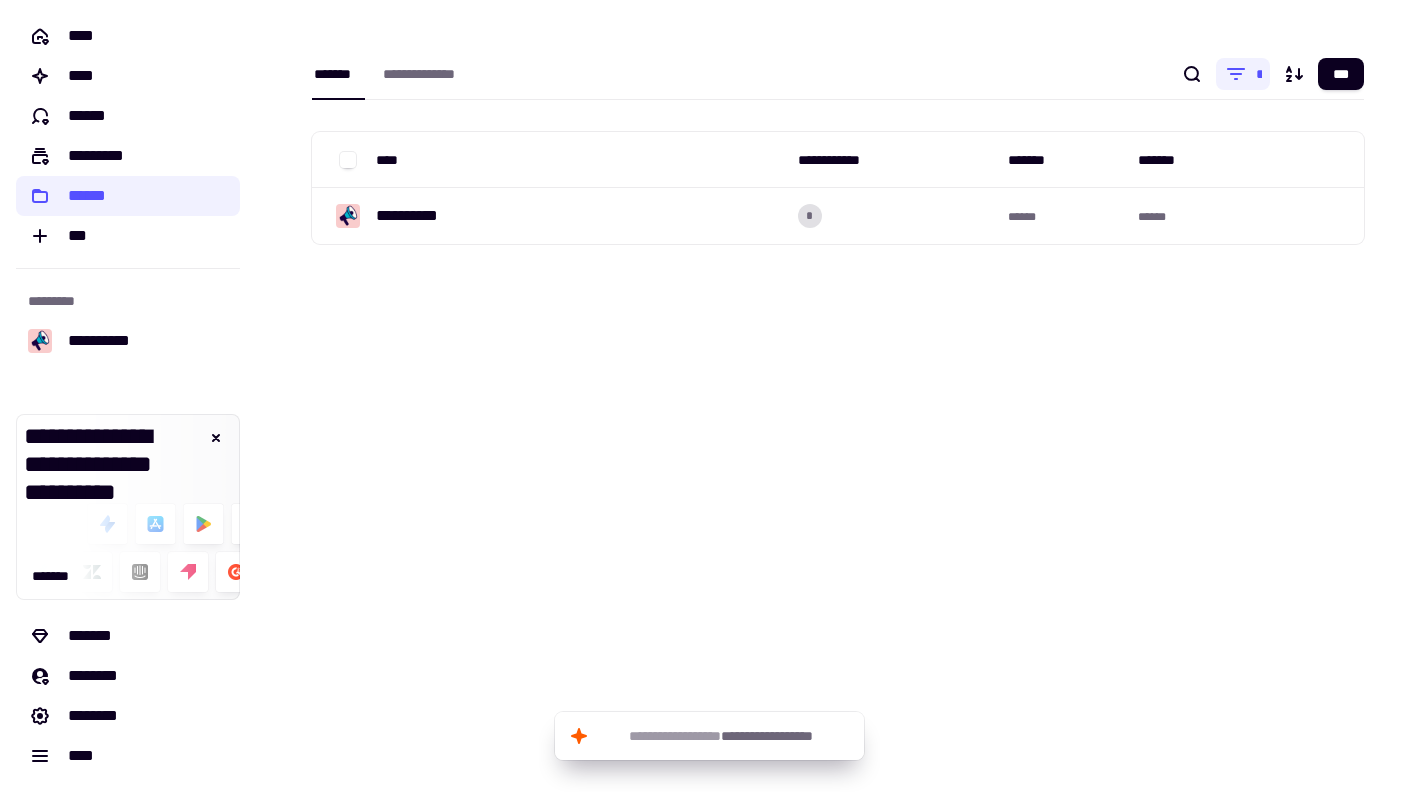 click on "**********" at bounding box center [837, 396] 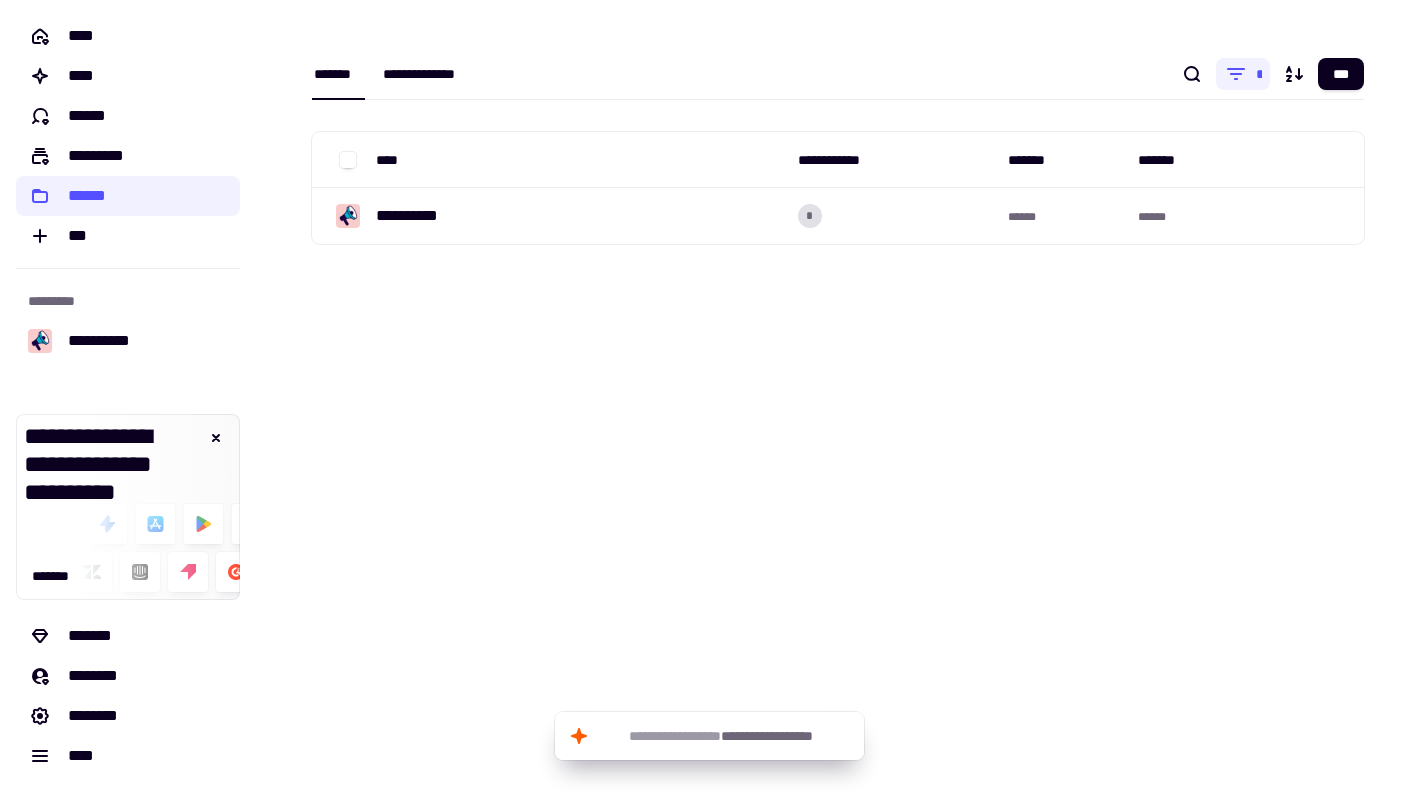 click on "**********" at bounding box center (433, 74) 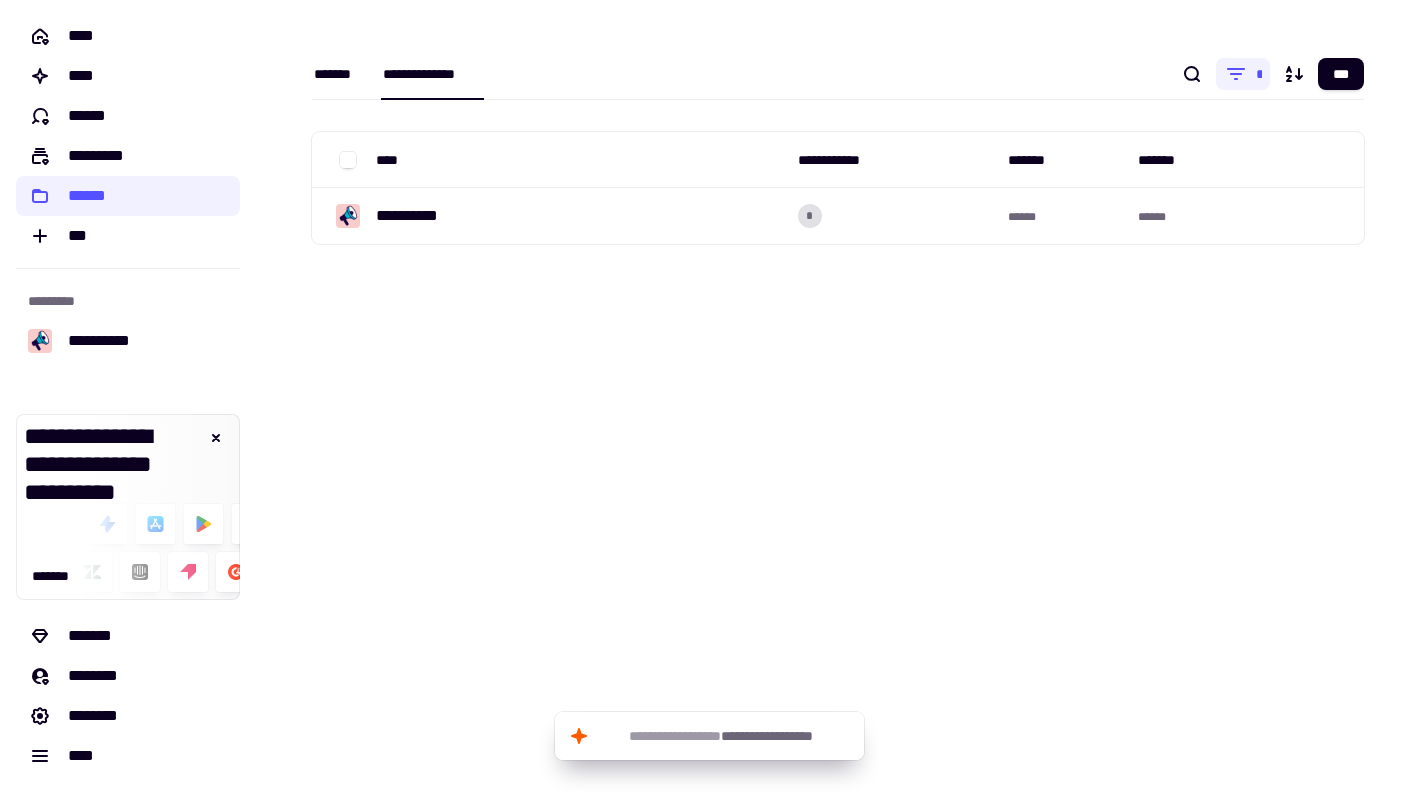 click on "*******" at bounding box center (338, 74) 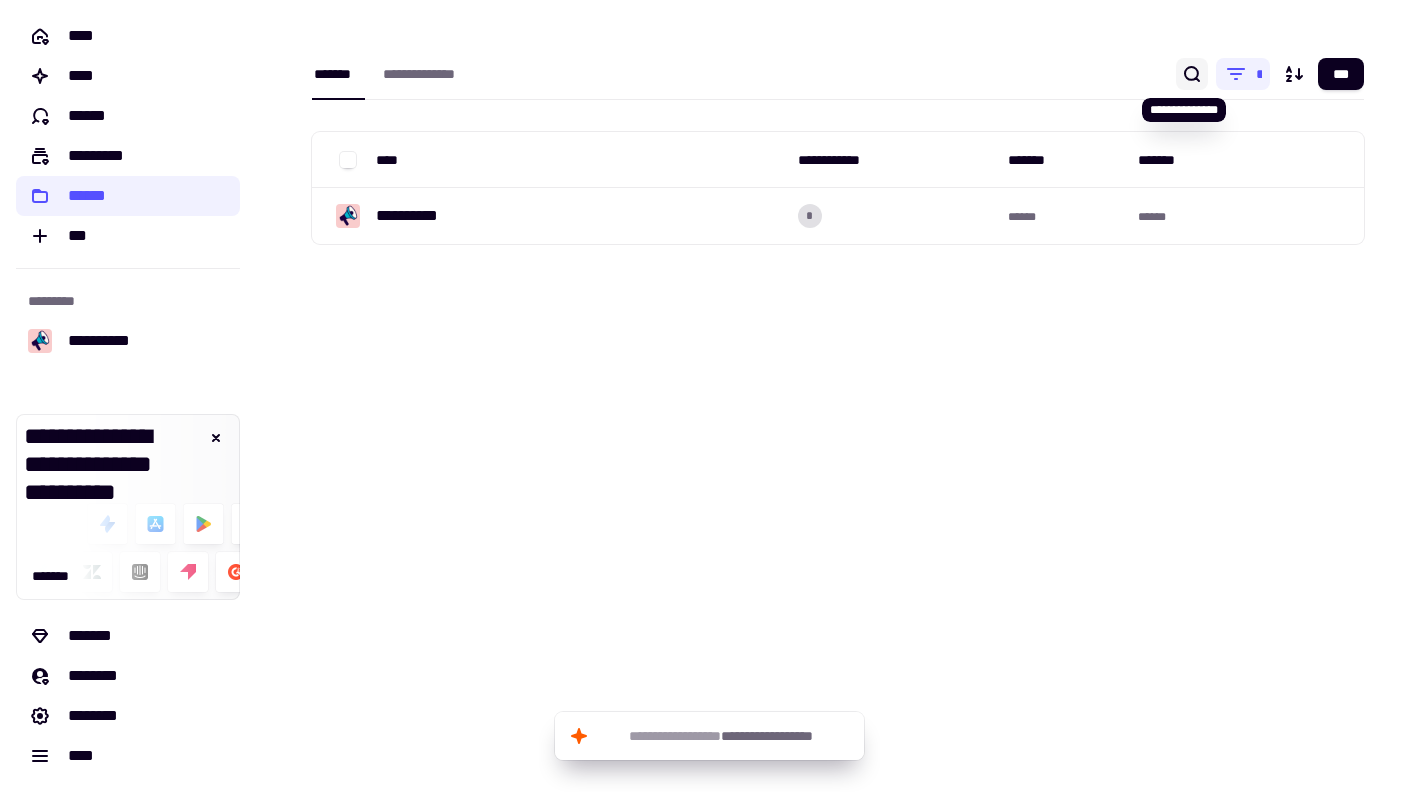 click 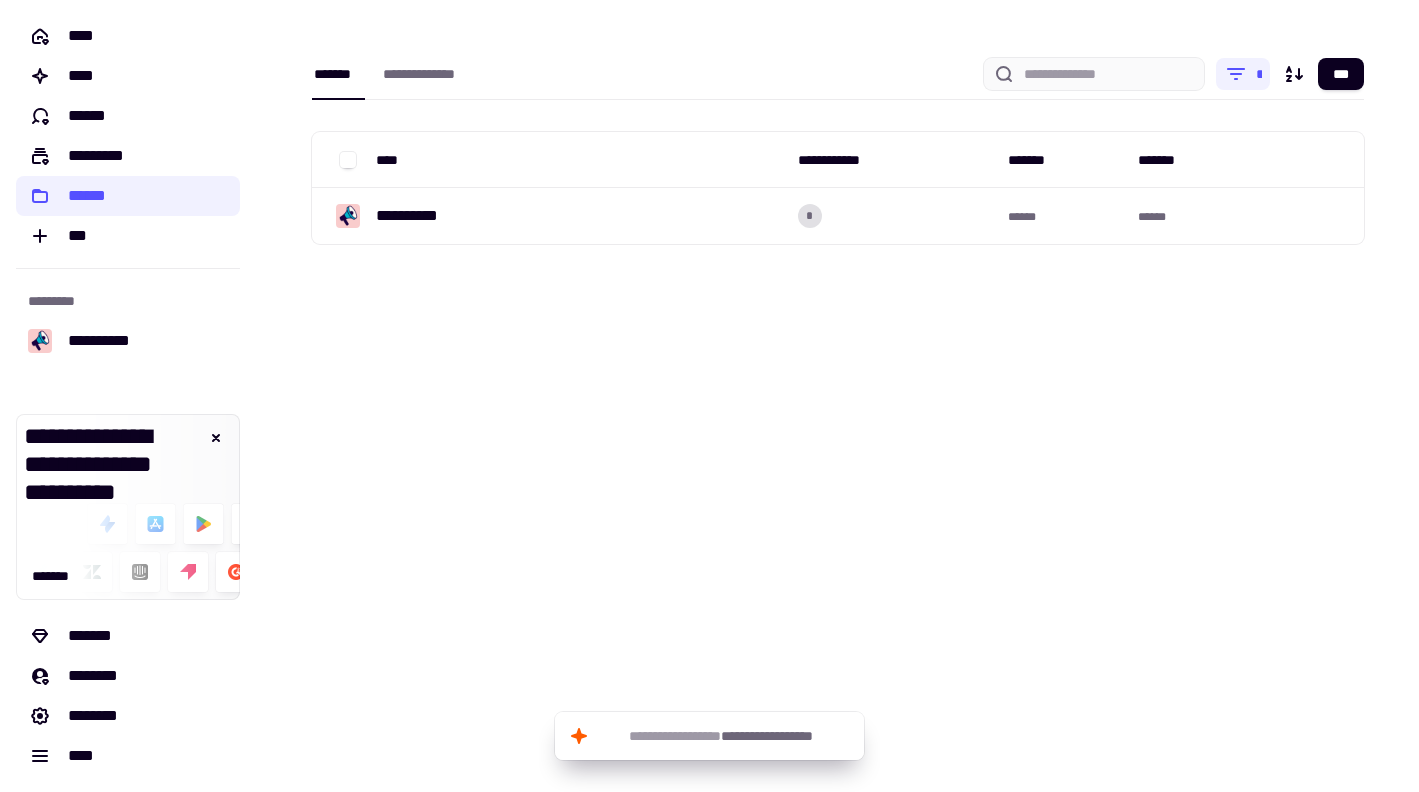 click on "**********" at bounding box center [838, 170] 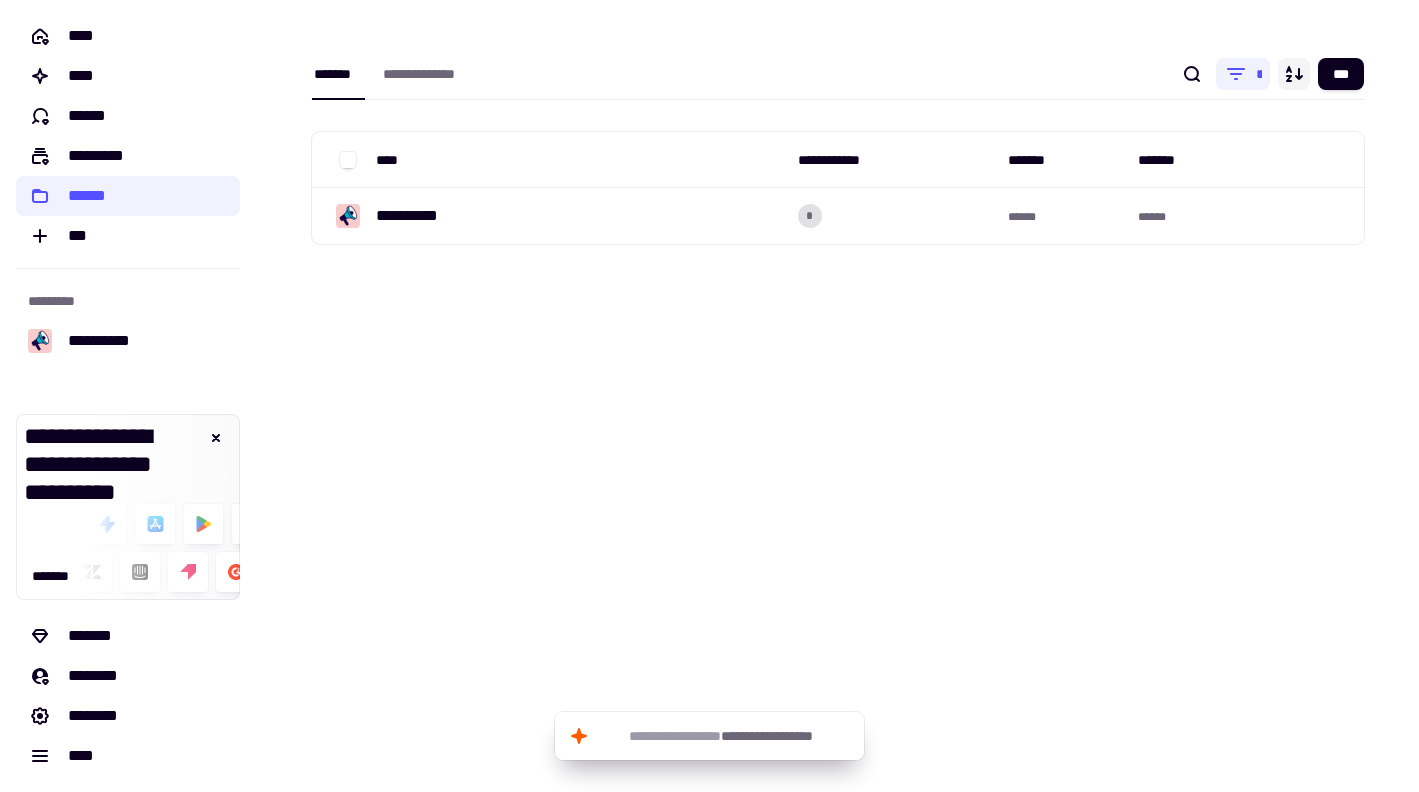 click 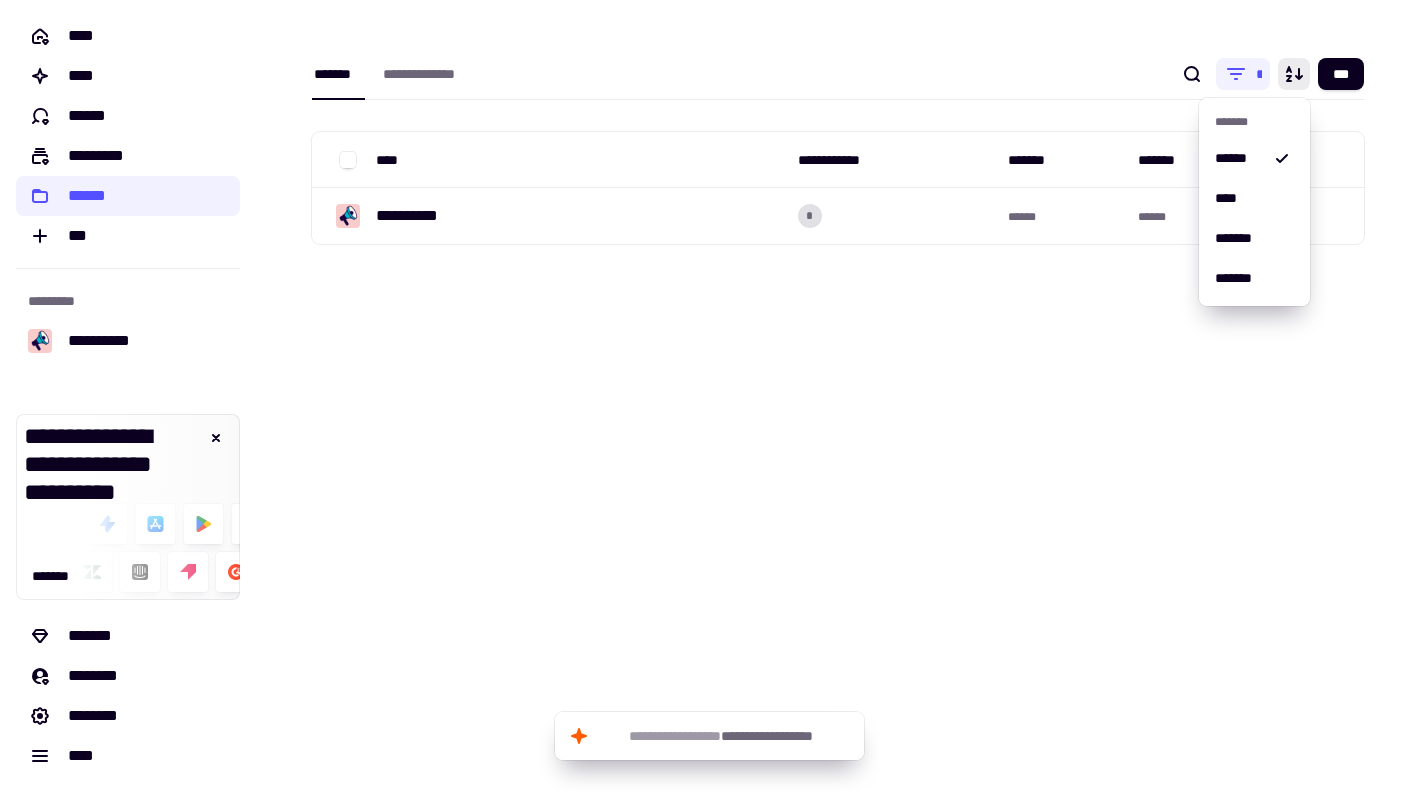 click on "**********" at bounding box center (838, 74) 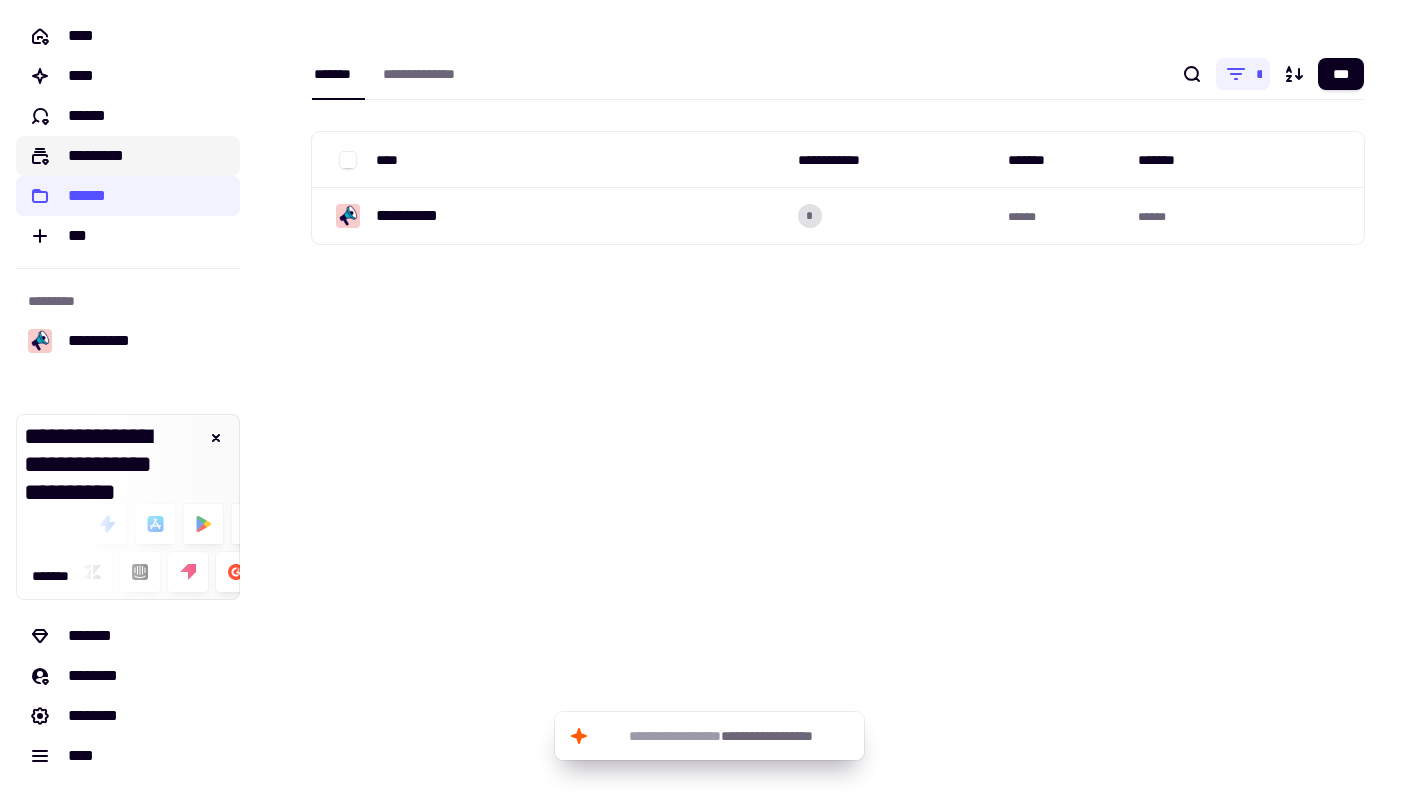 click on "*********" 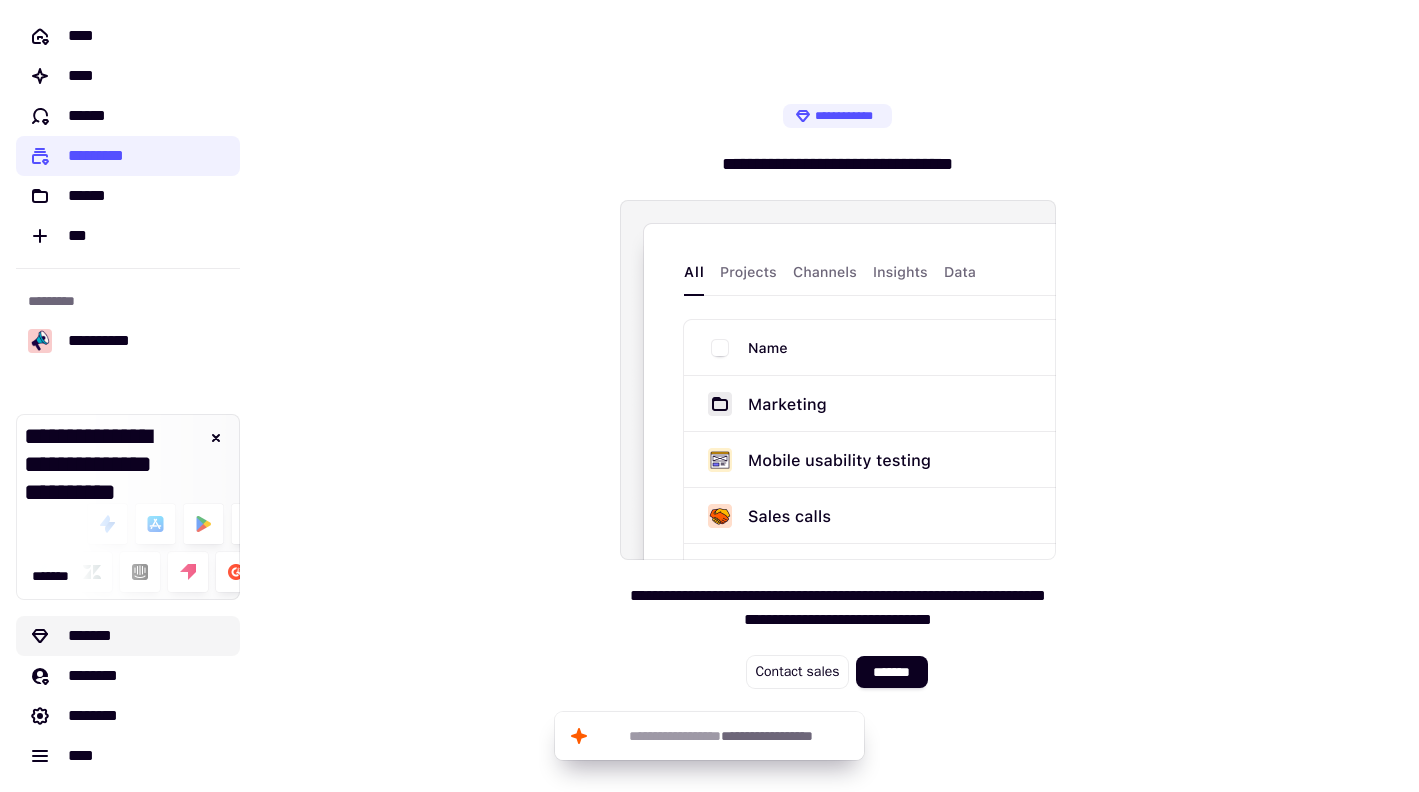 click on "*******" 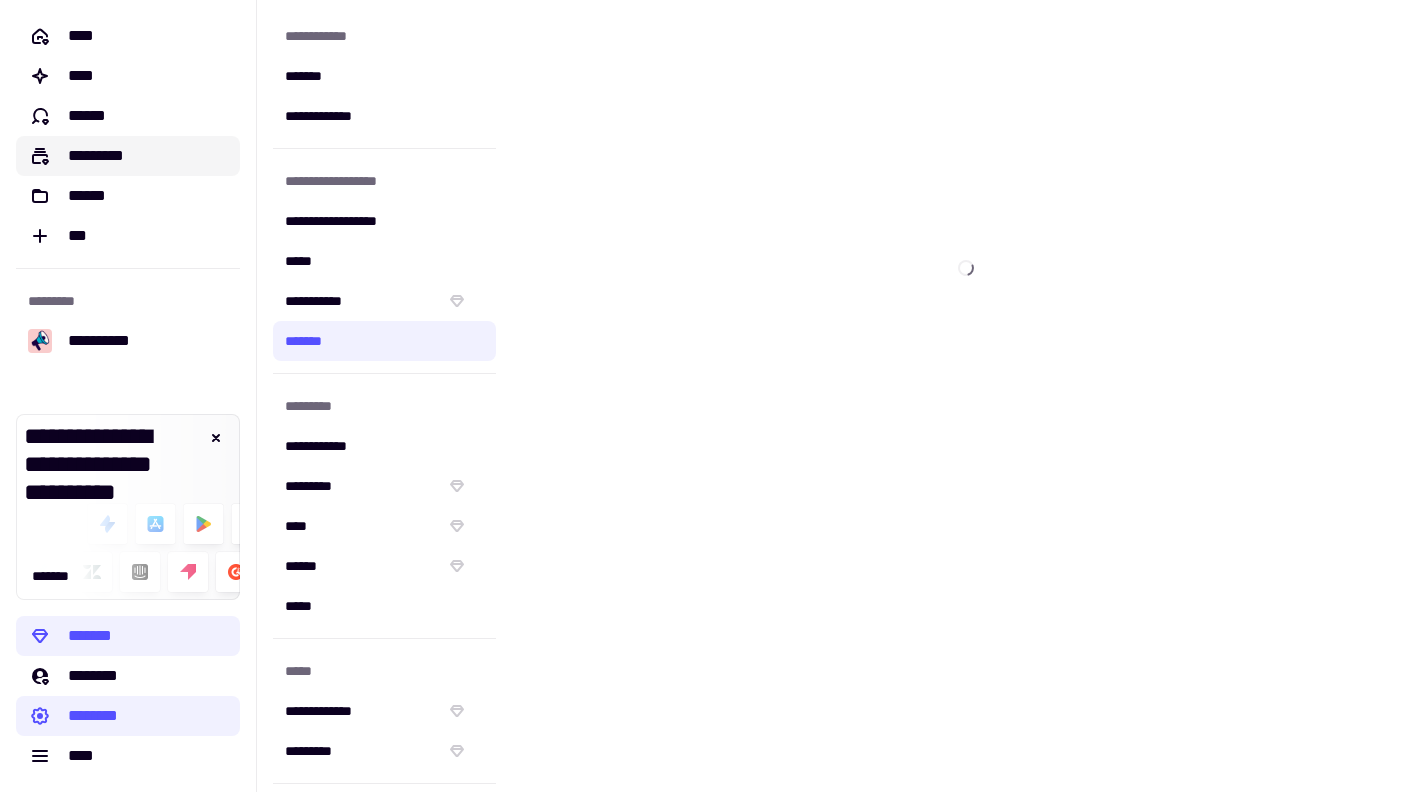 click on "*********" 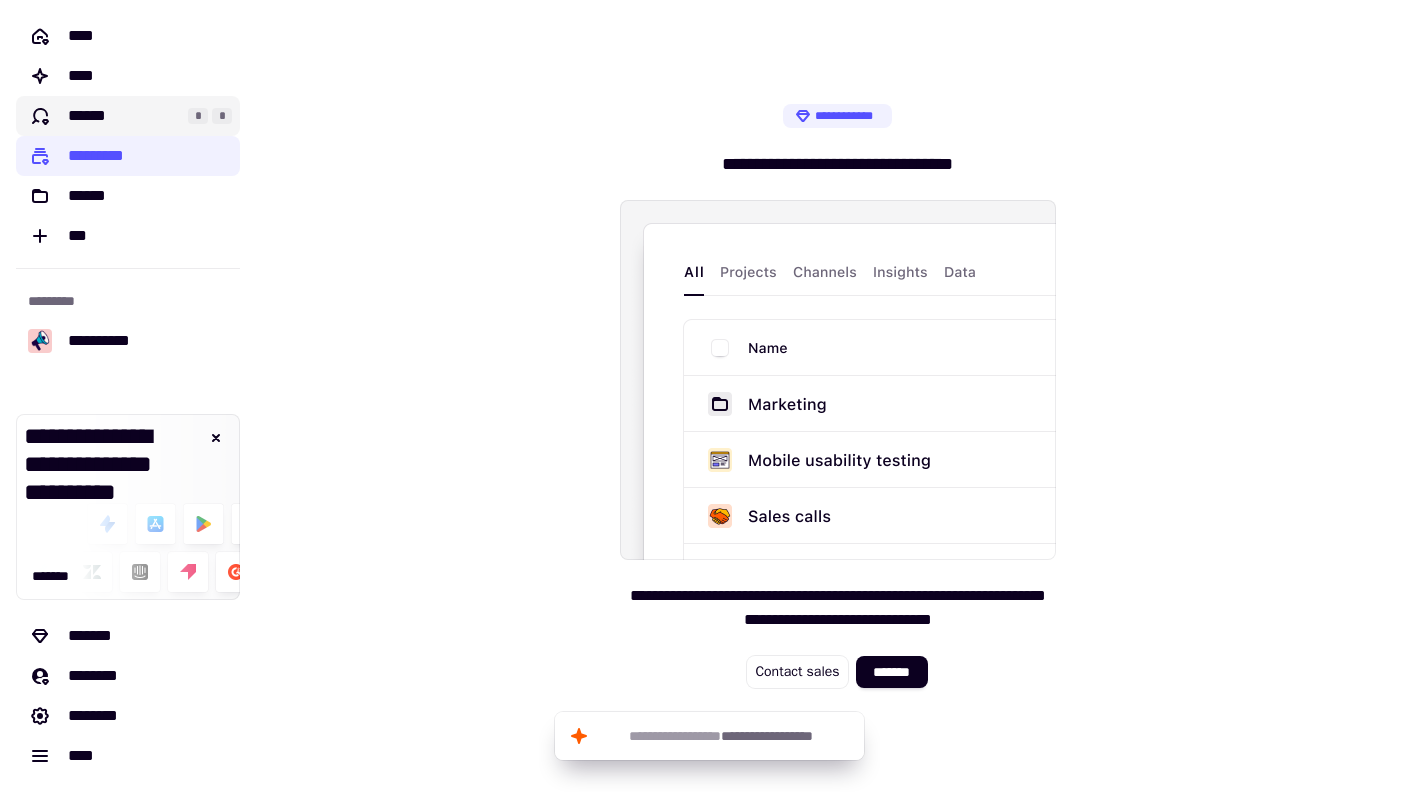 click on "******" 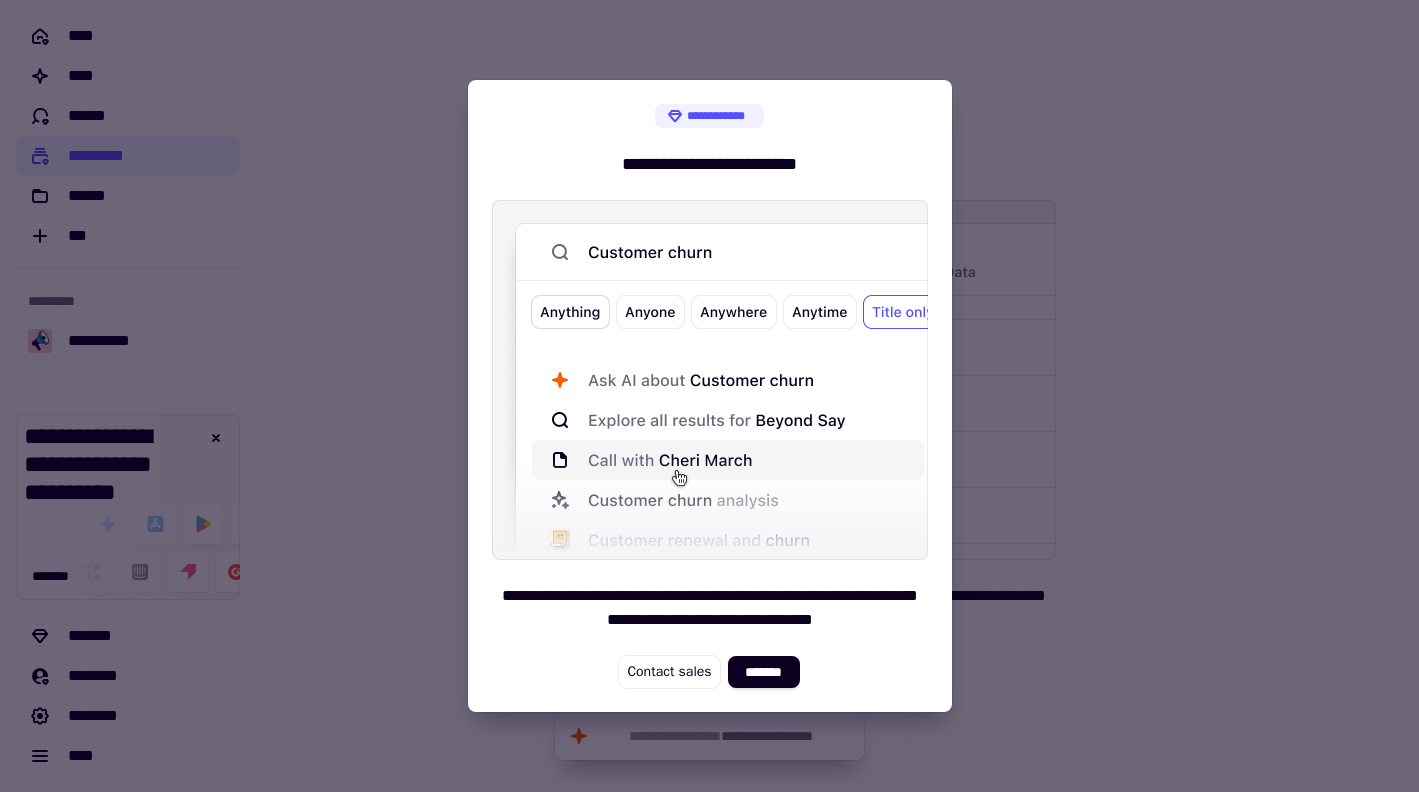 click at bounding box center (709, 396) 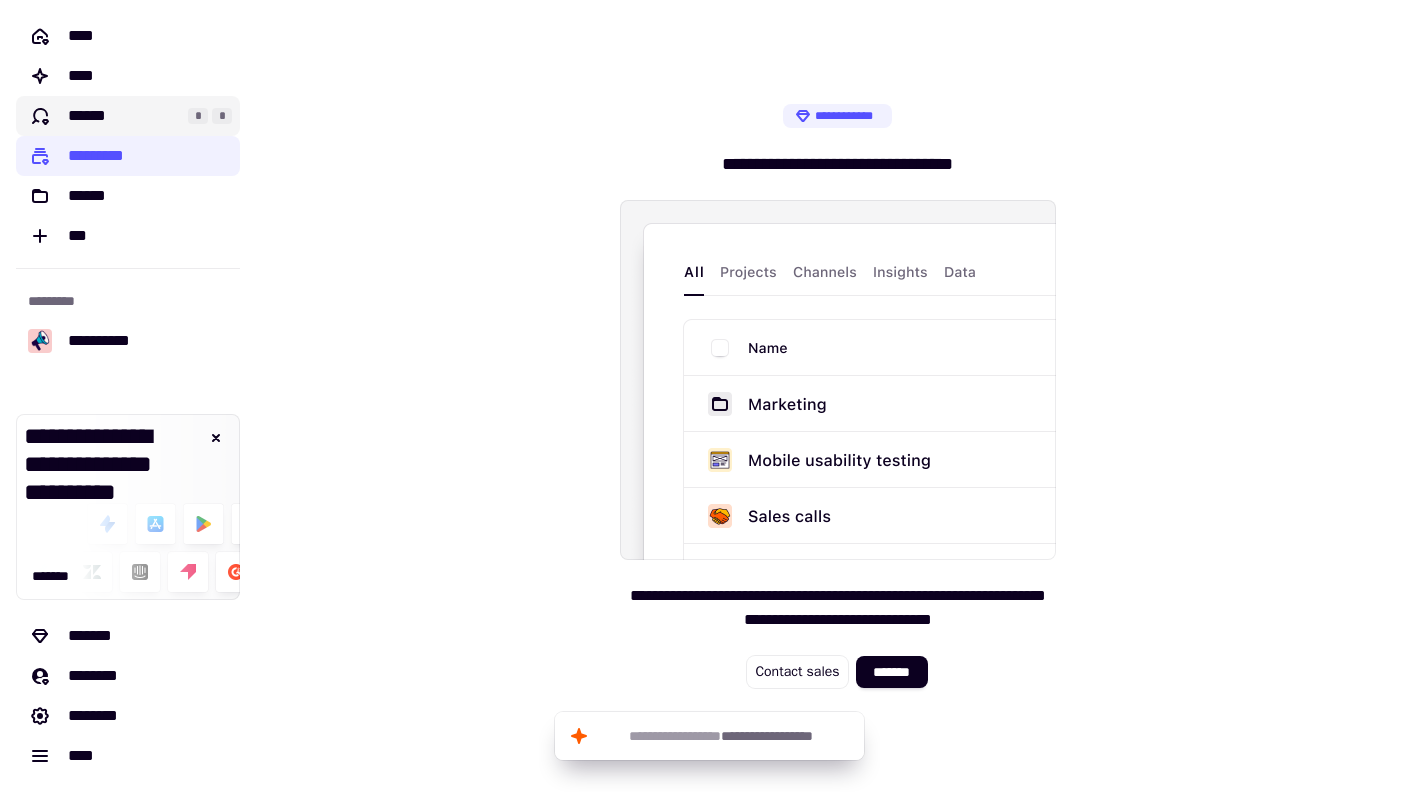 click on "******" 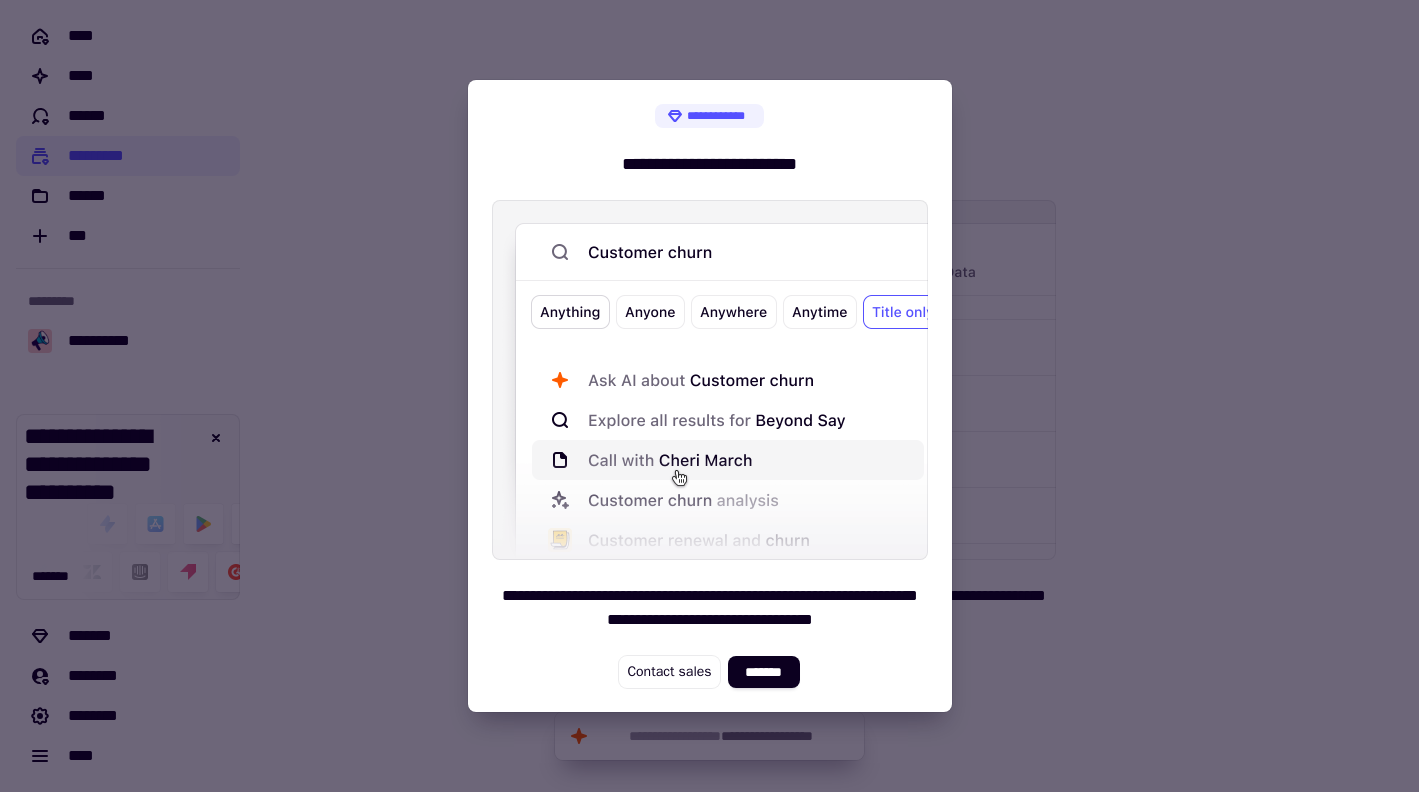 click at bounding box center (709, 396) 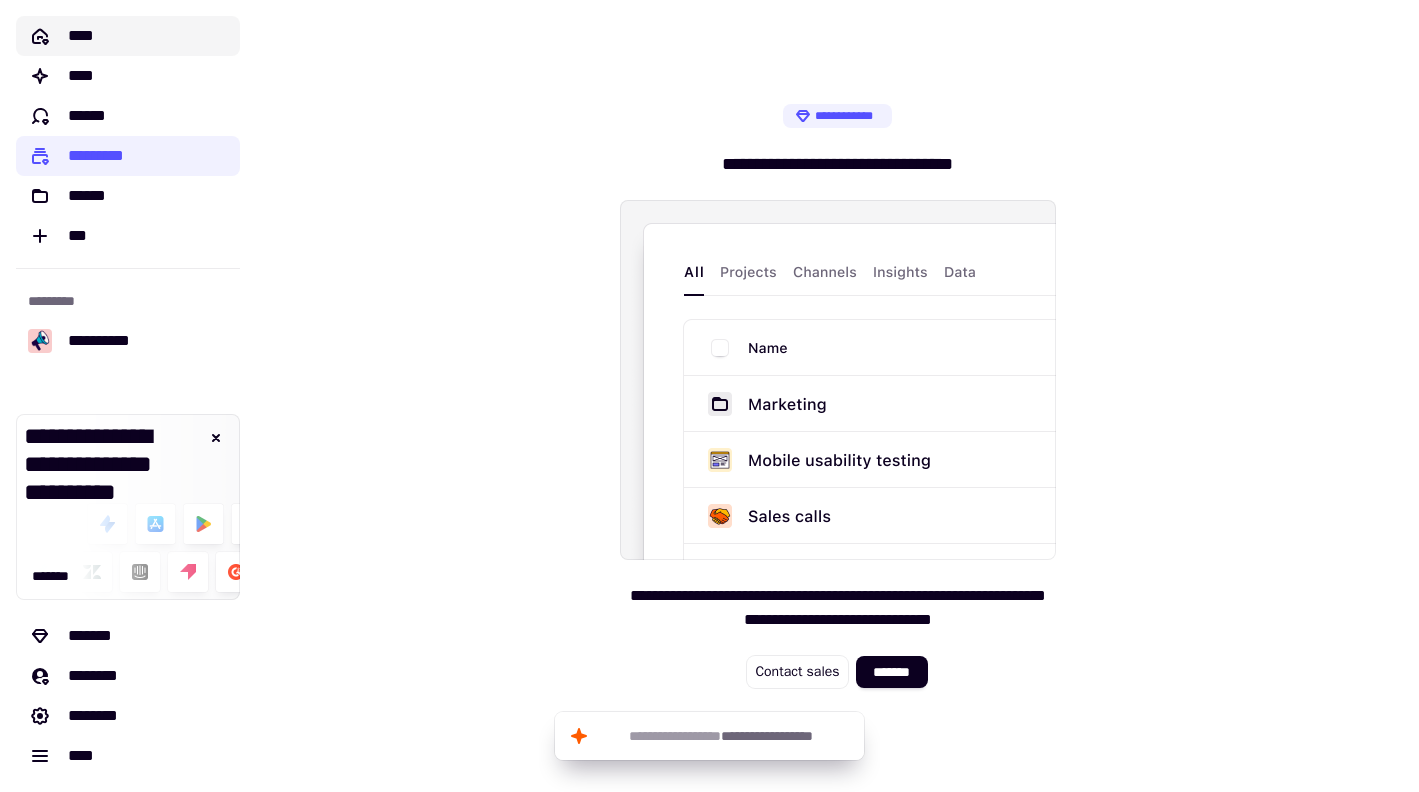 click on "****" 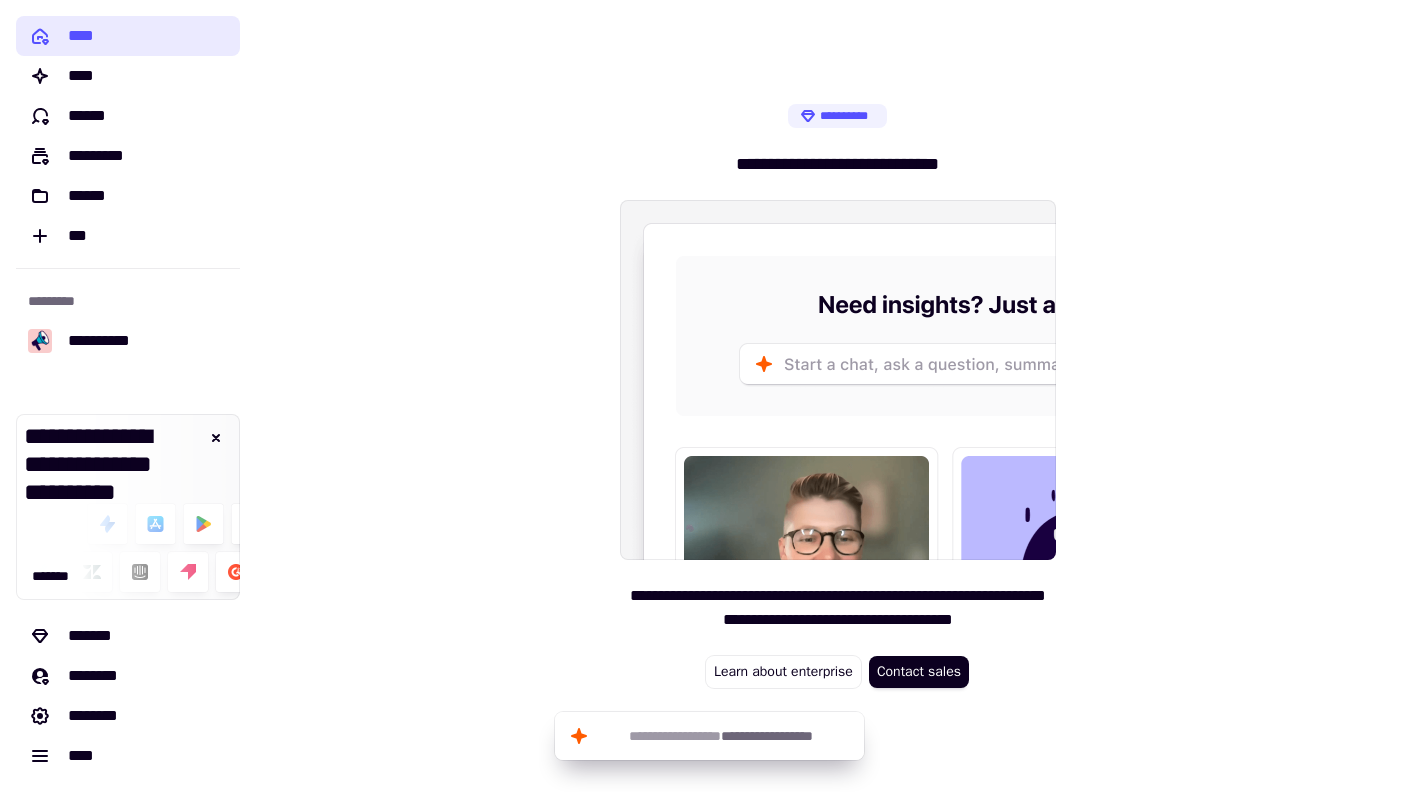 click on "****" 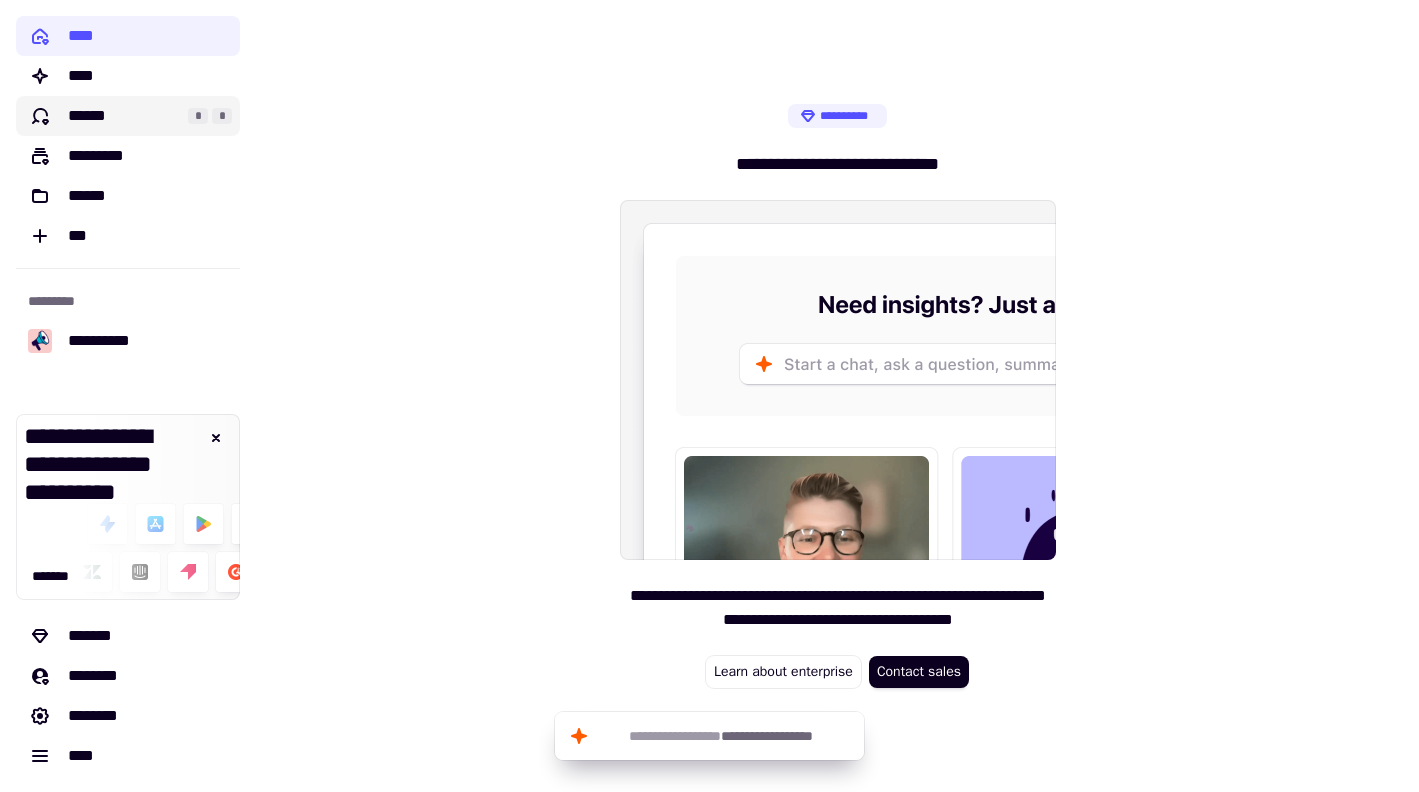click on "******" 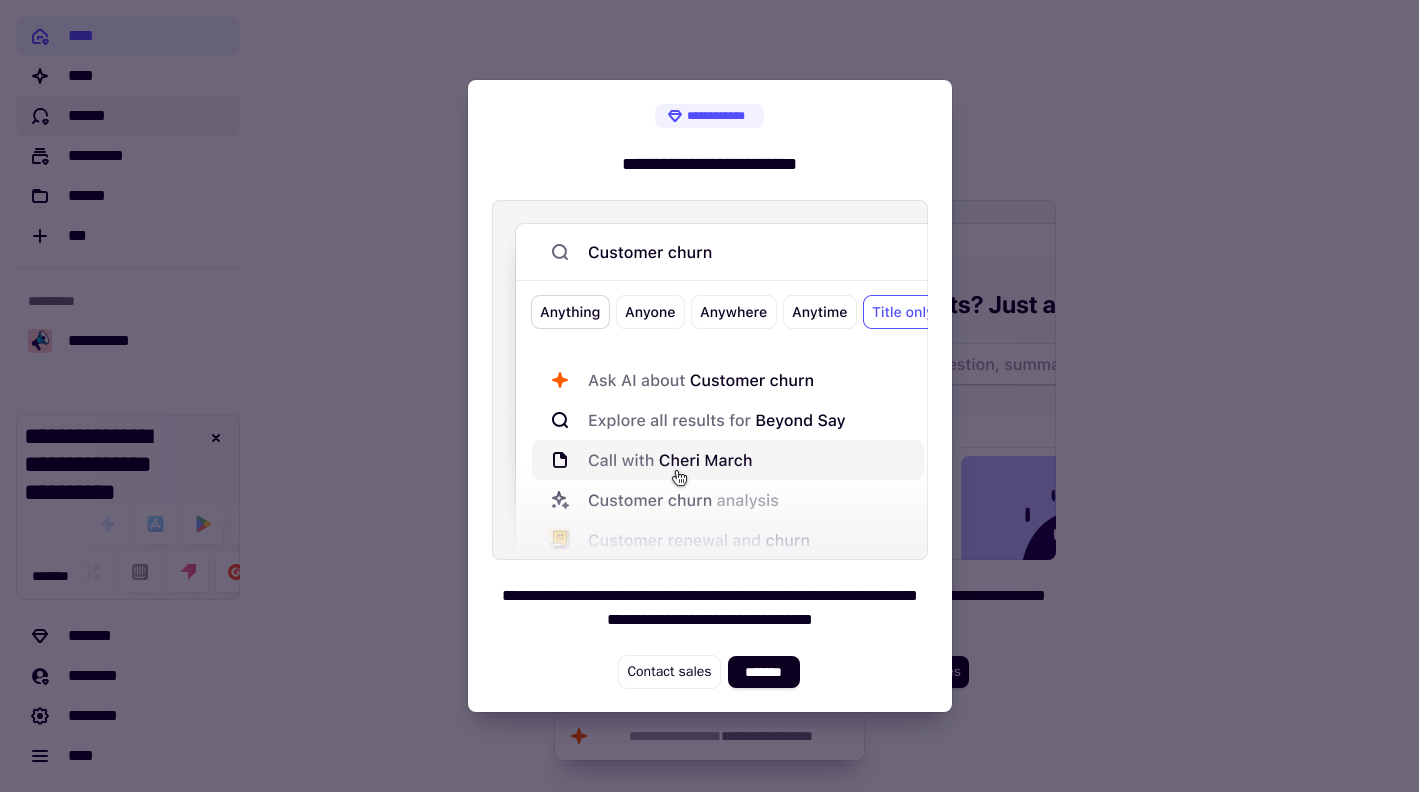 click at bounding box center (709, 396) 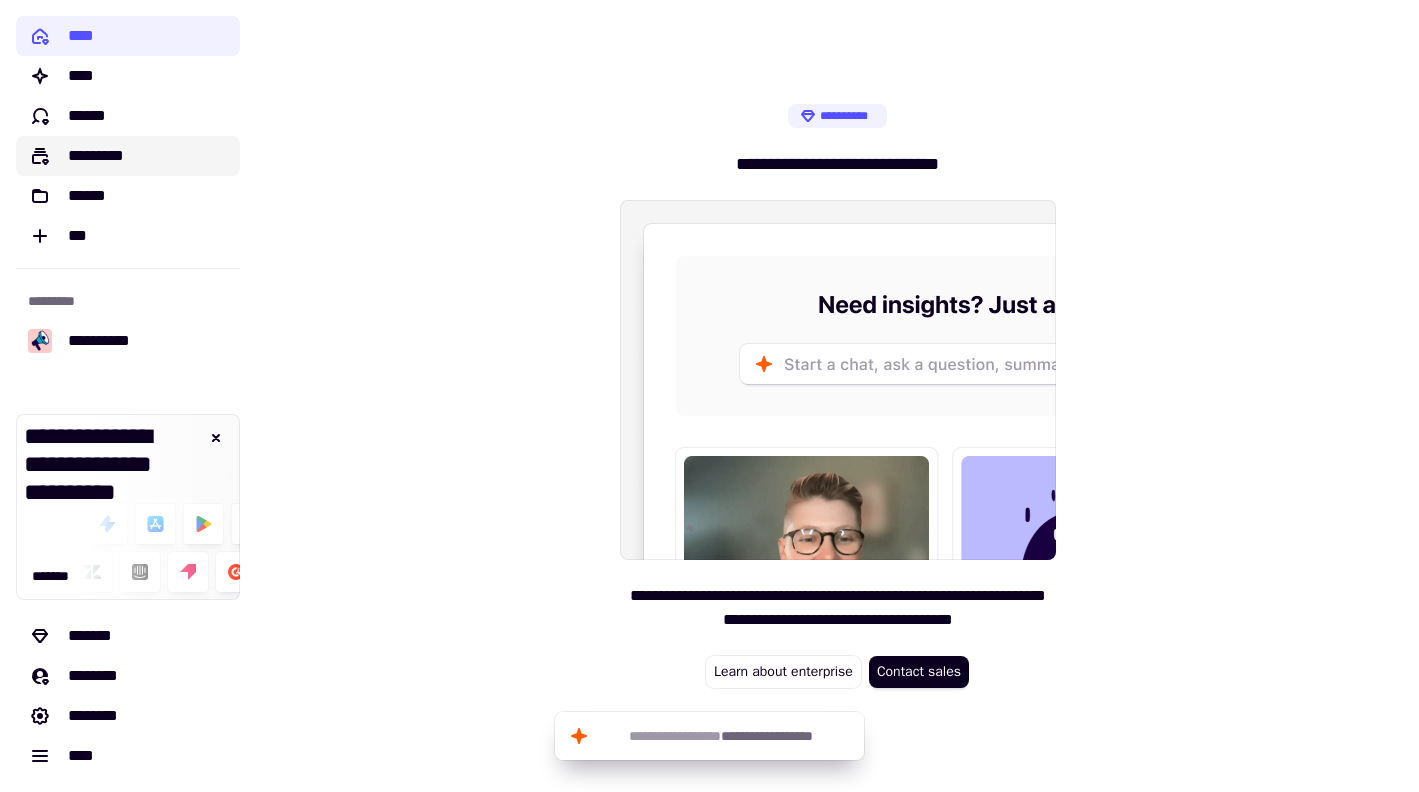 click on "*********" 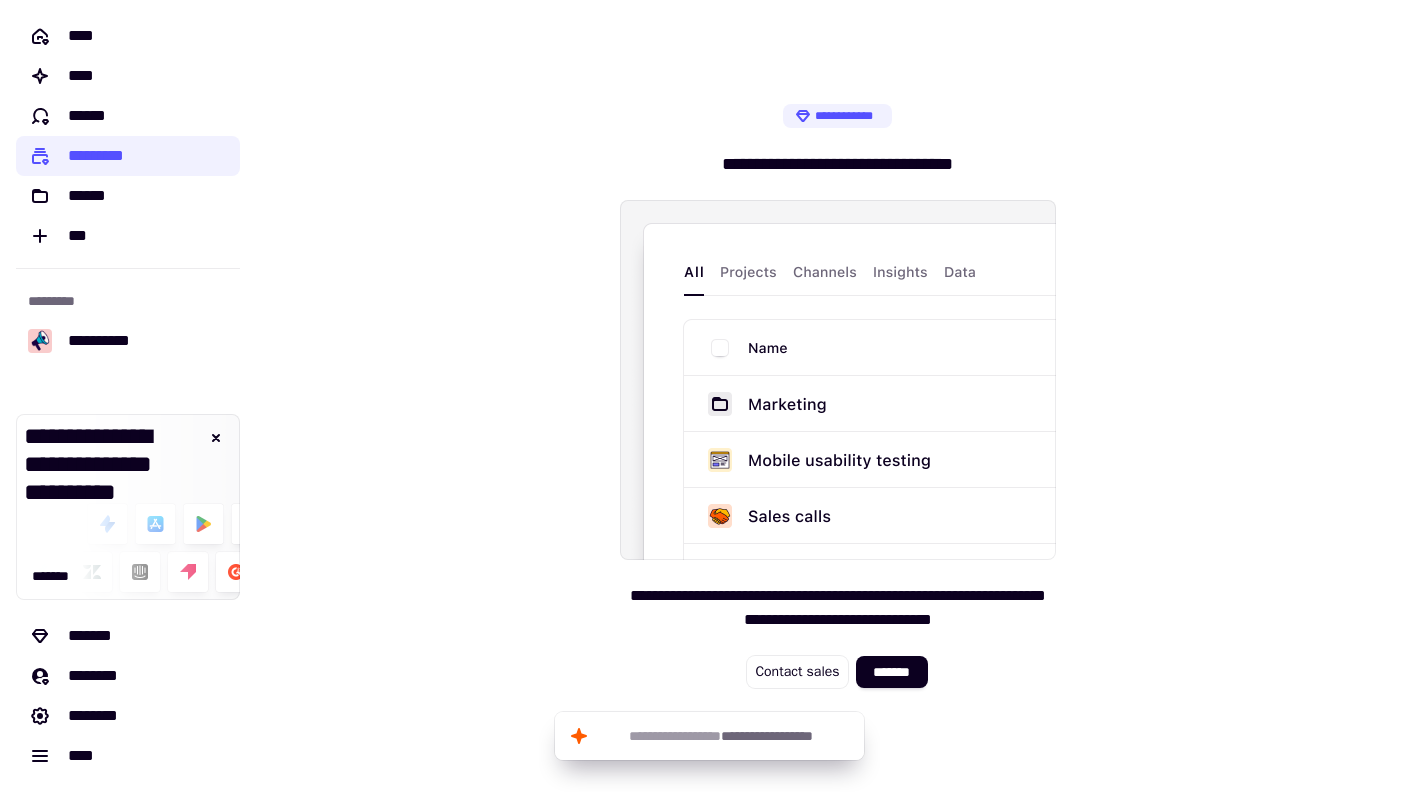 click at bounding box center [838, 380] 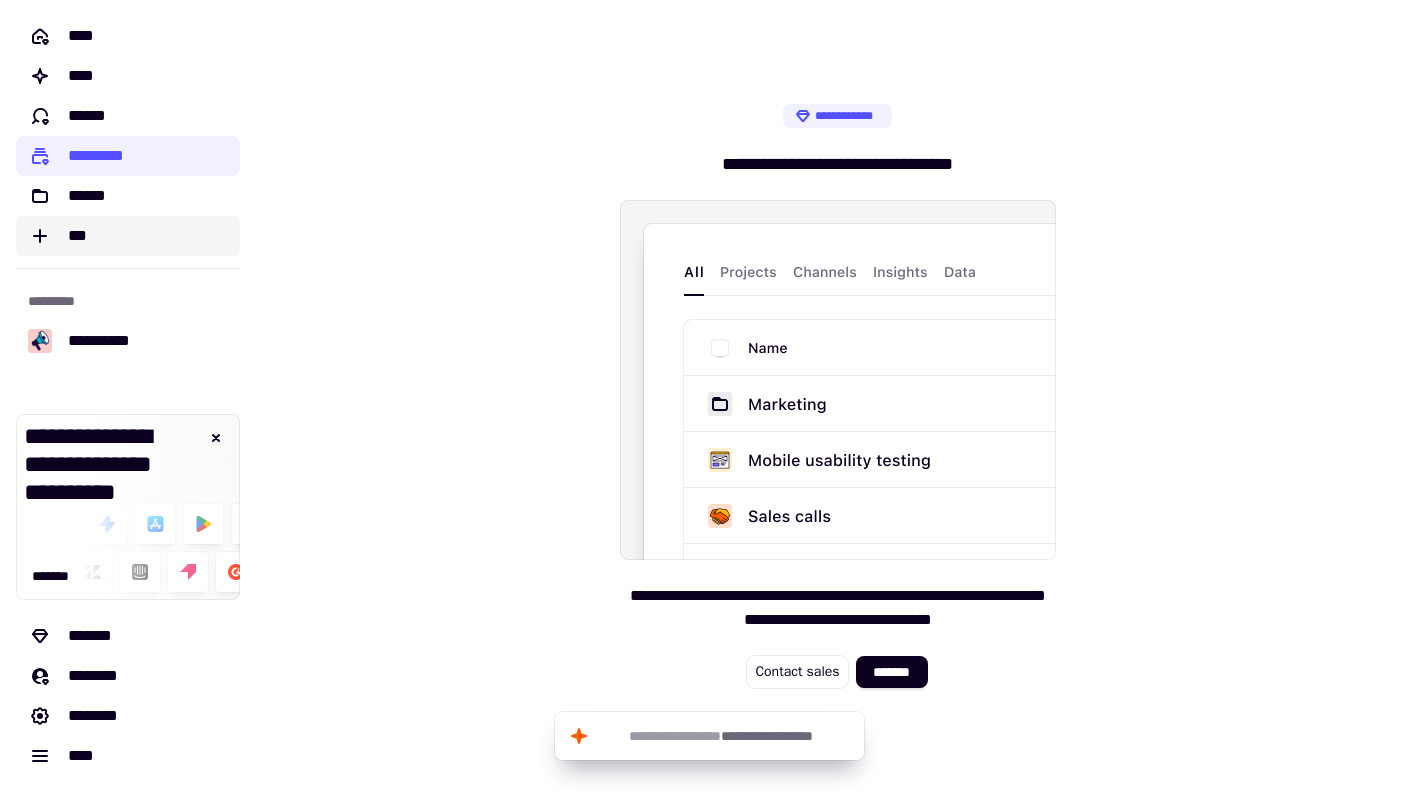 click on "***" 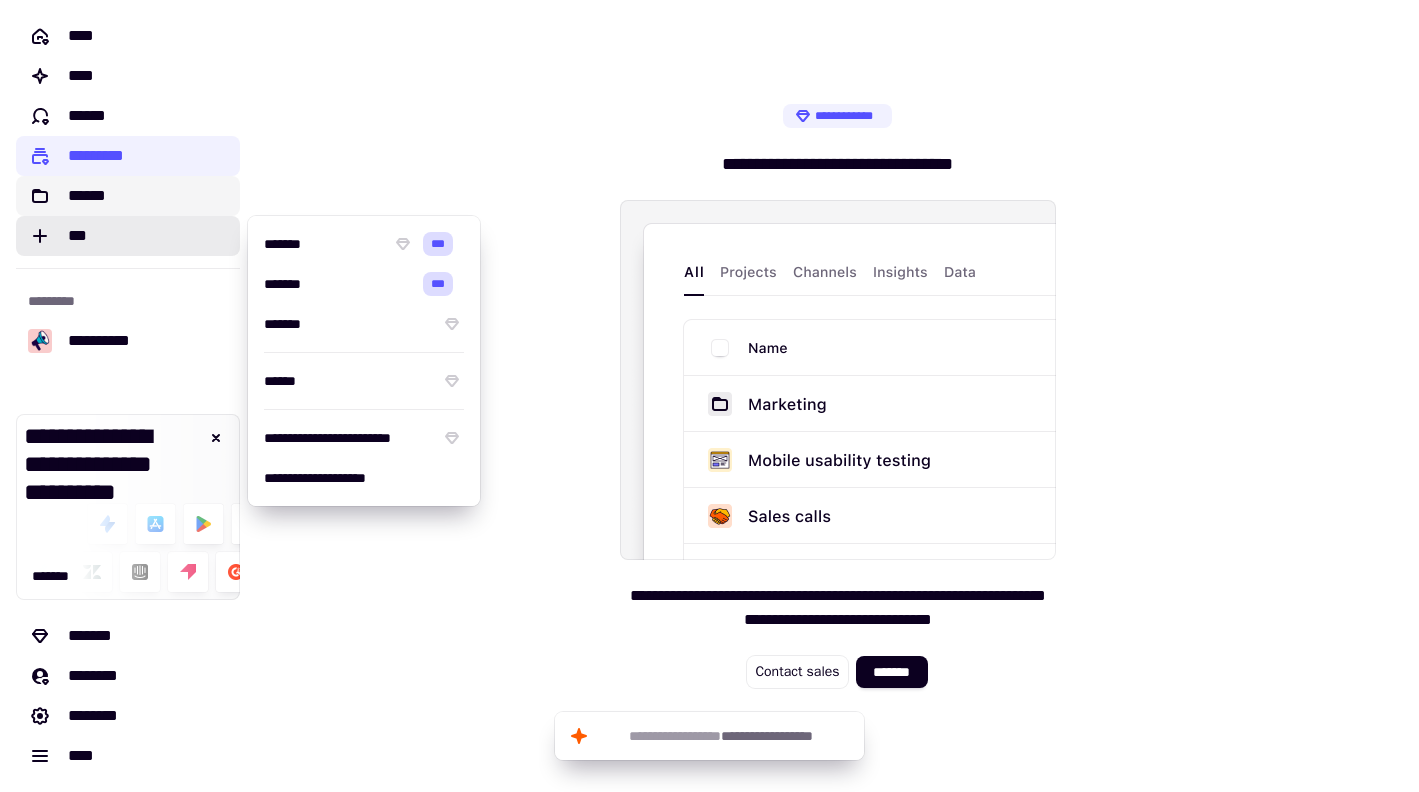 drag, startPoint x: 109, startPoint y: 194, endPoint x: 98, endPoint y: 196, distance: 11.18034 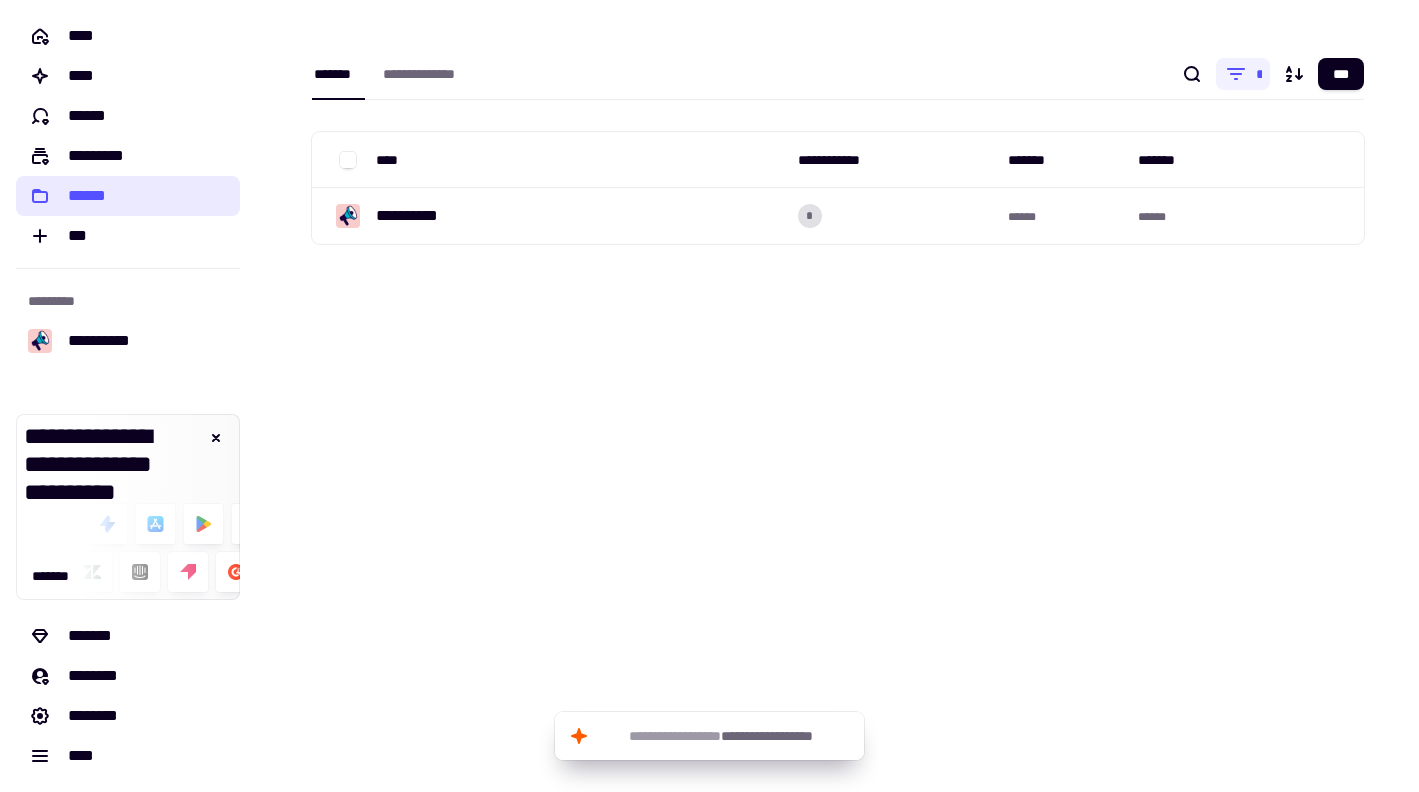 click on "******" 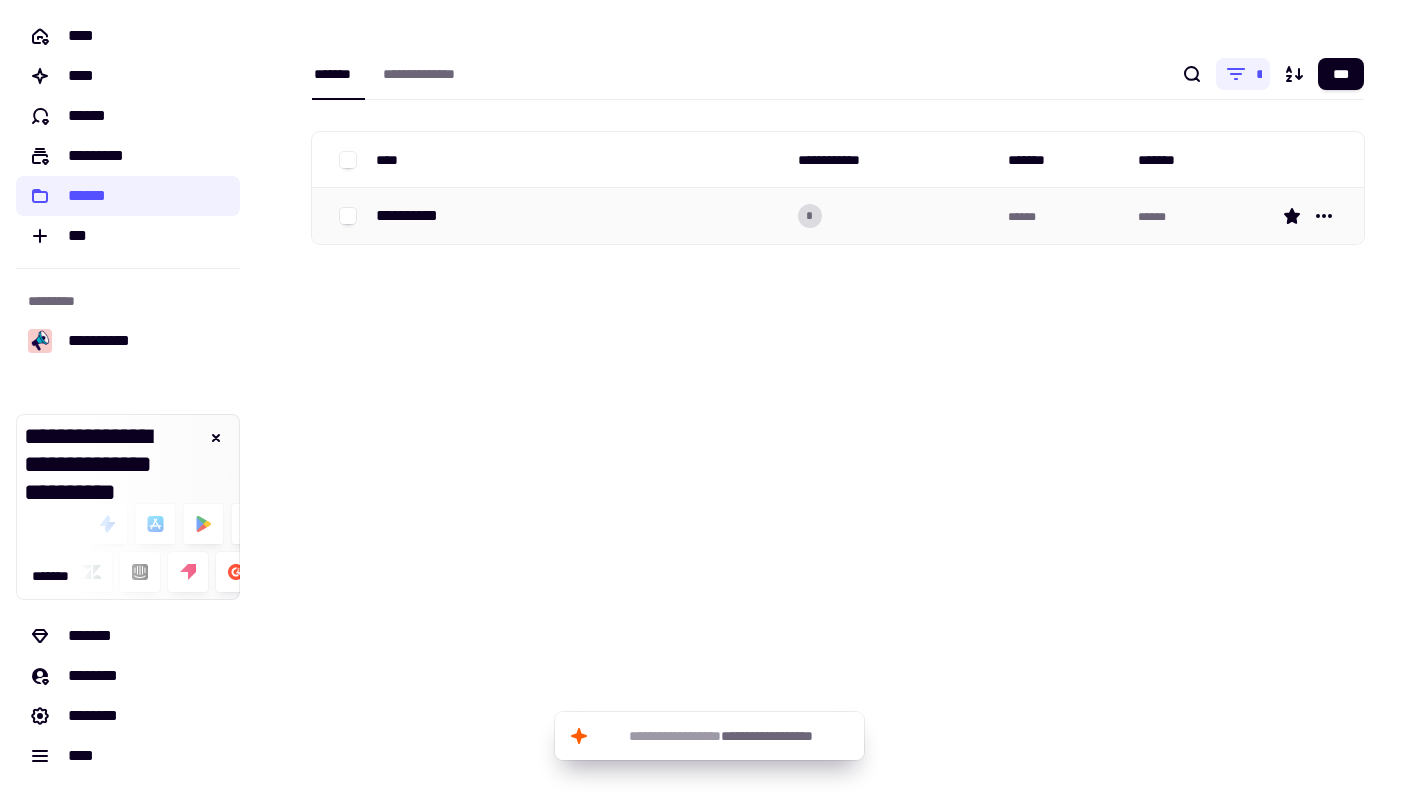 click on "**********" at bounding box center [579, 216] 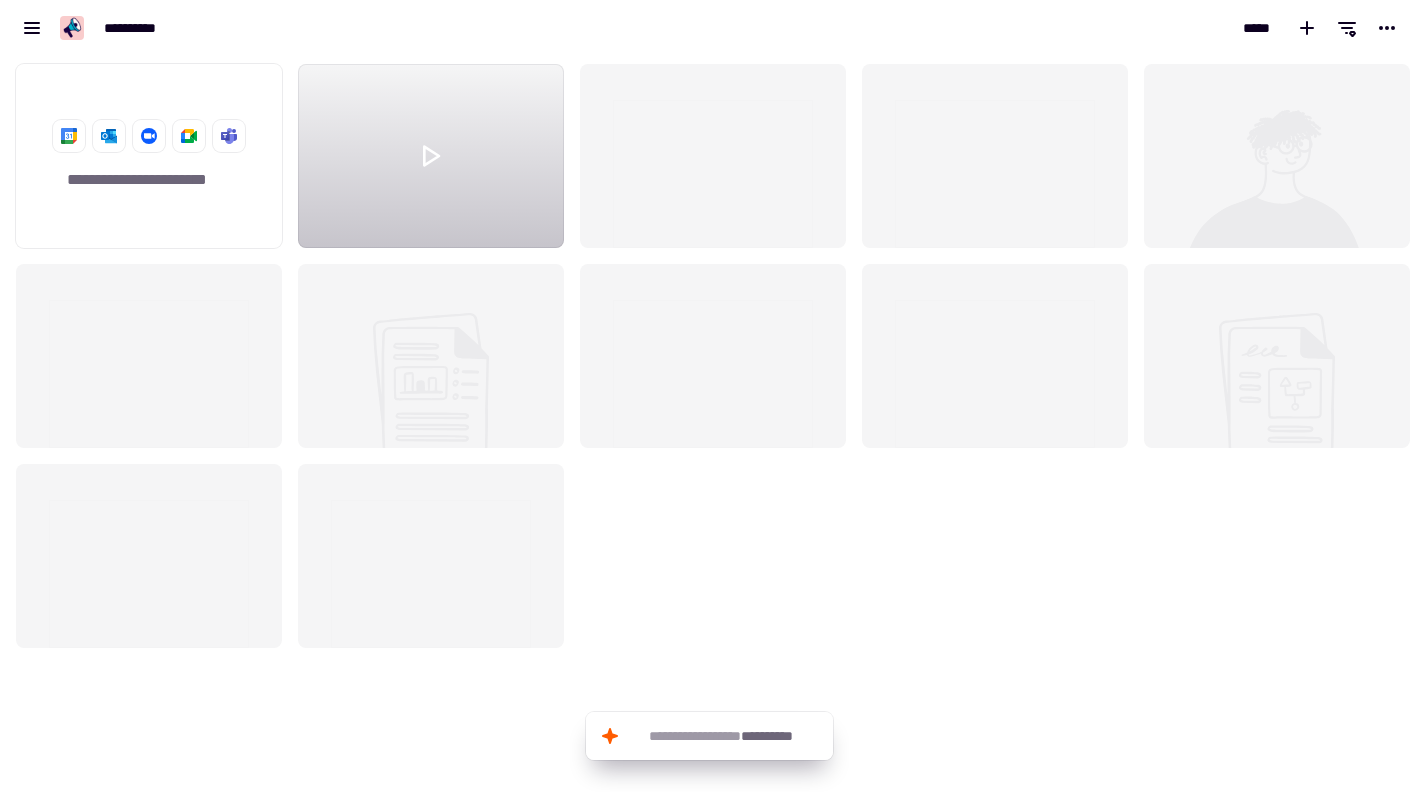 scroll, scrollTop: 16, scrollLeft: 16, axis: both 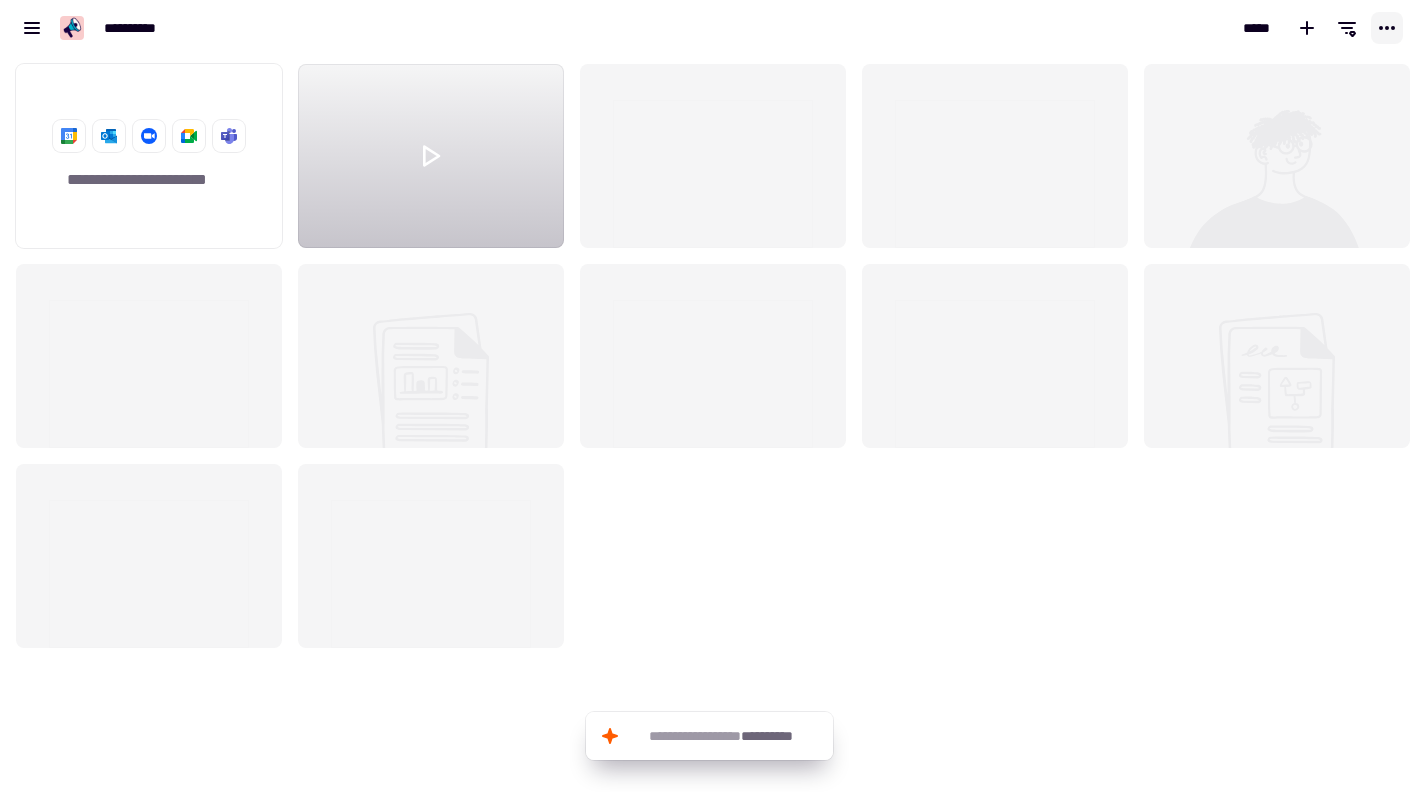 click 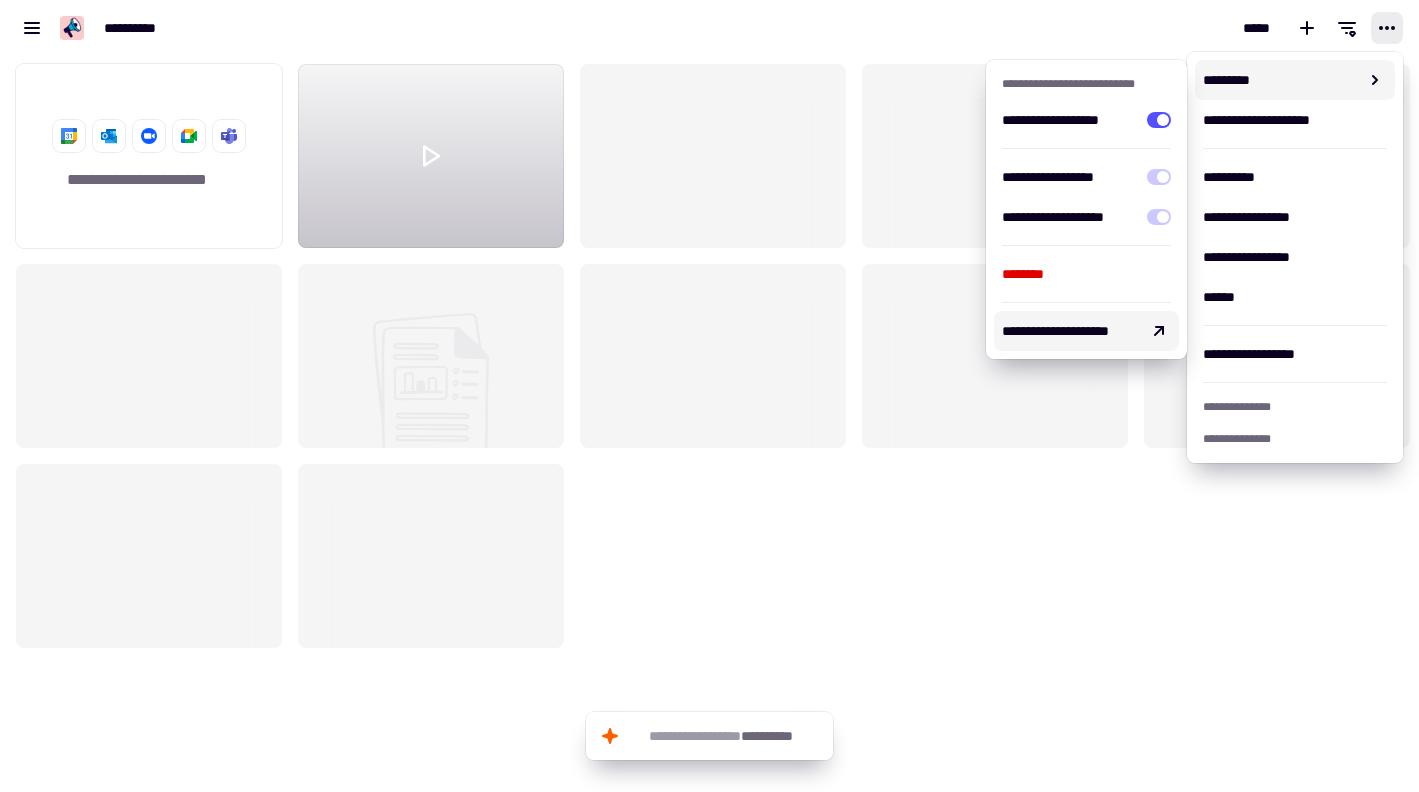 click on "**********" 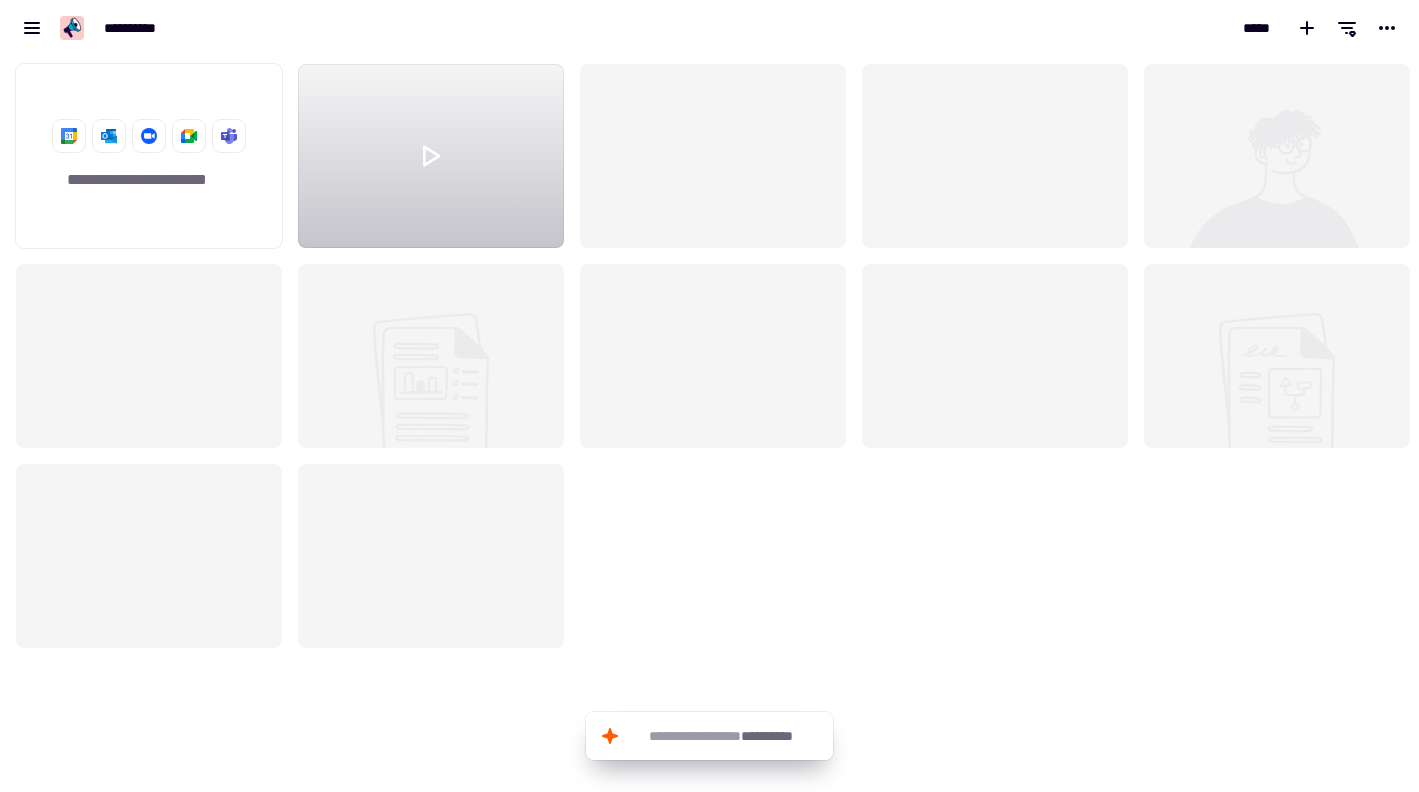 click on "**********" 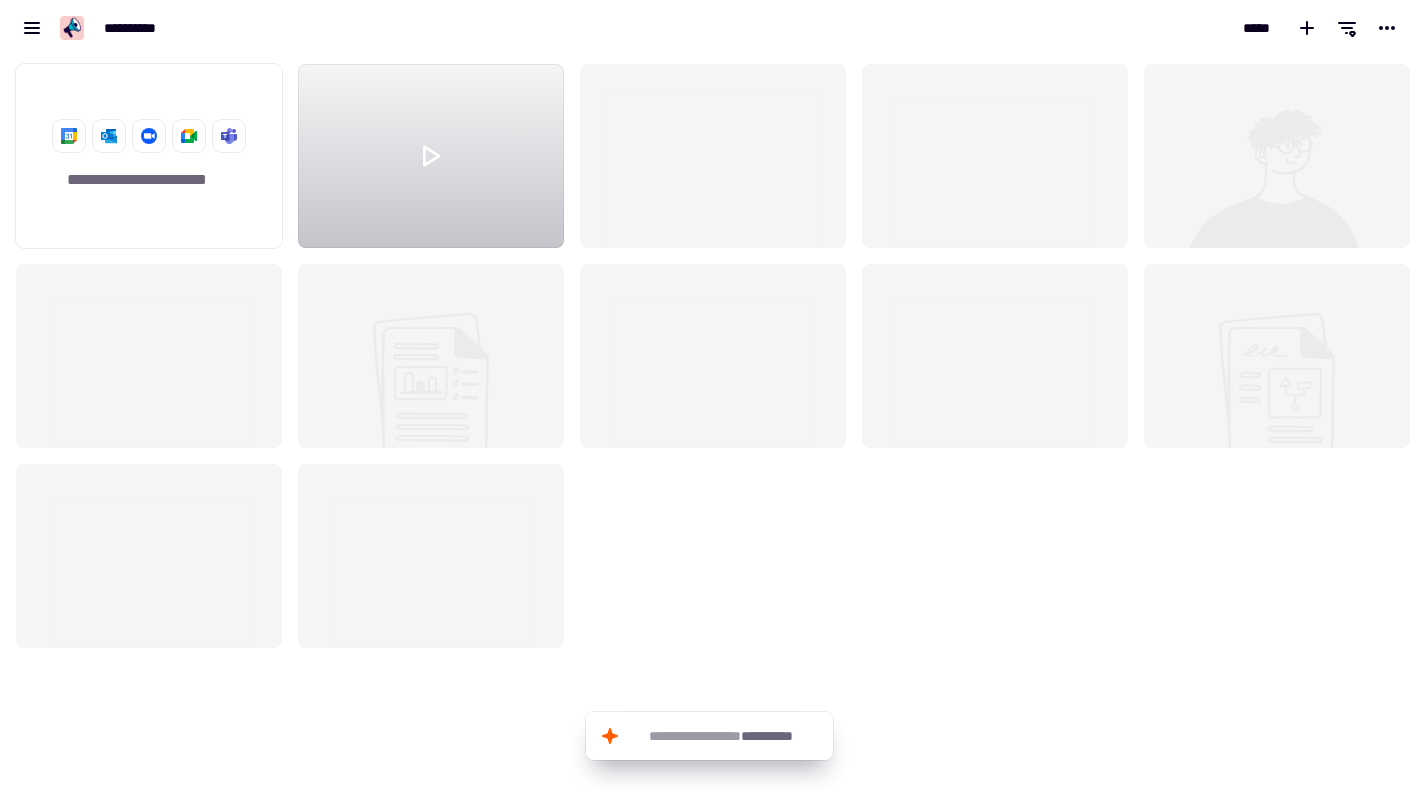 click 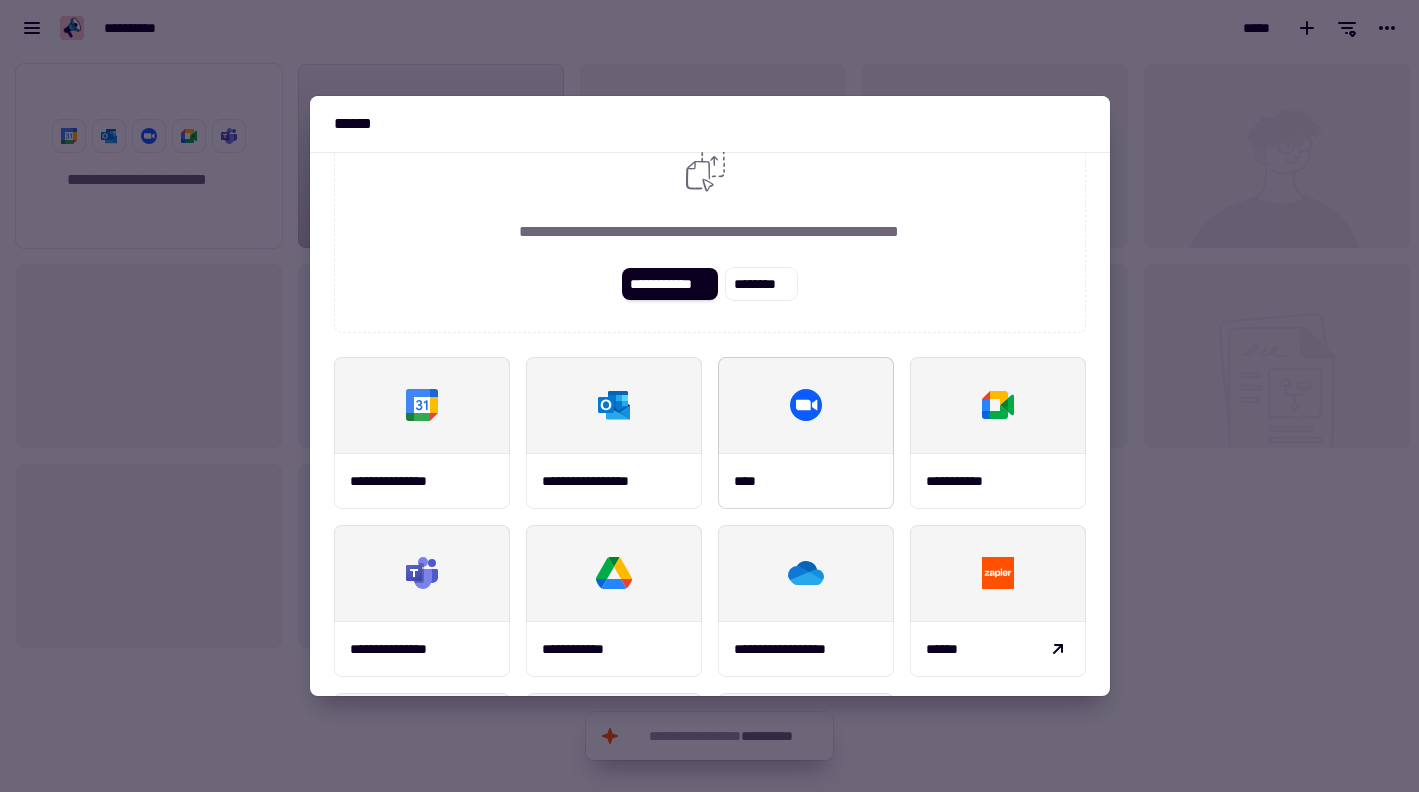 scroll, scrollTop: 0, scrollLeft: 0, axis: both 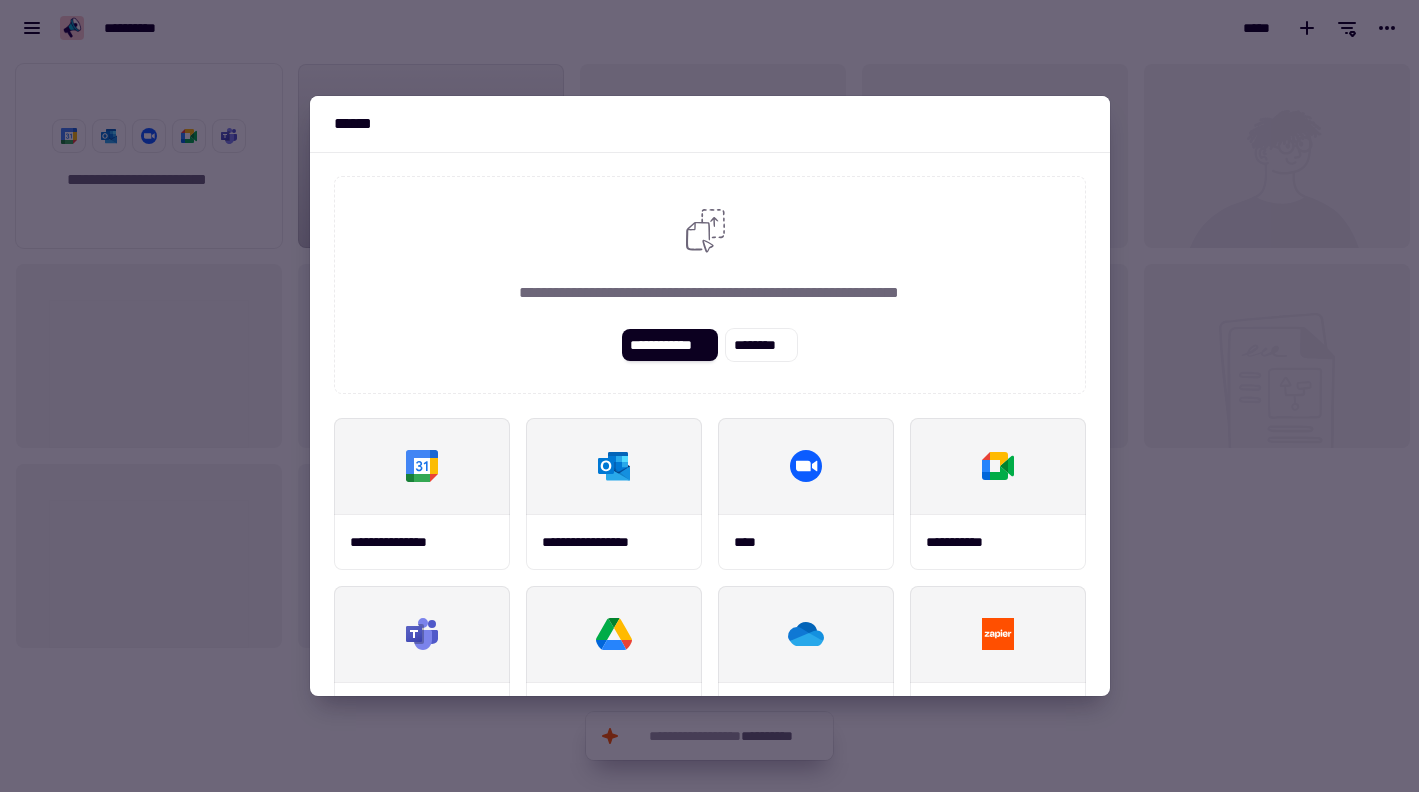 click at bounding box center (709, 396) 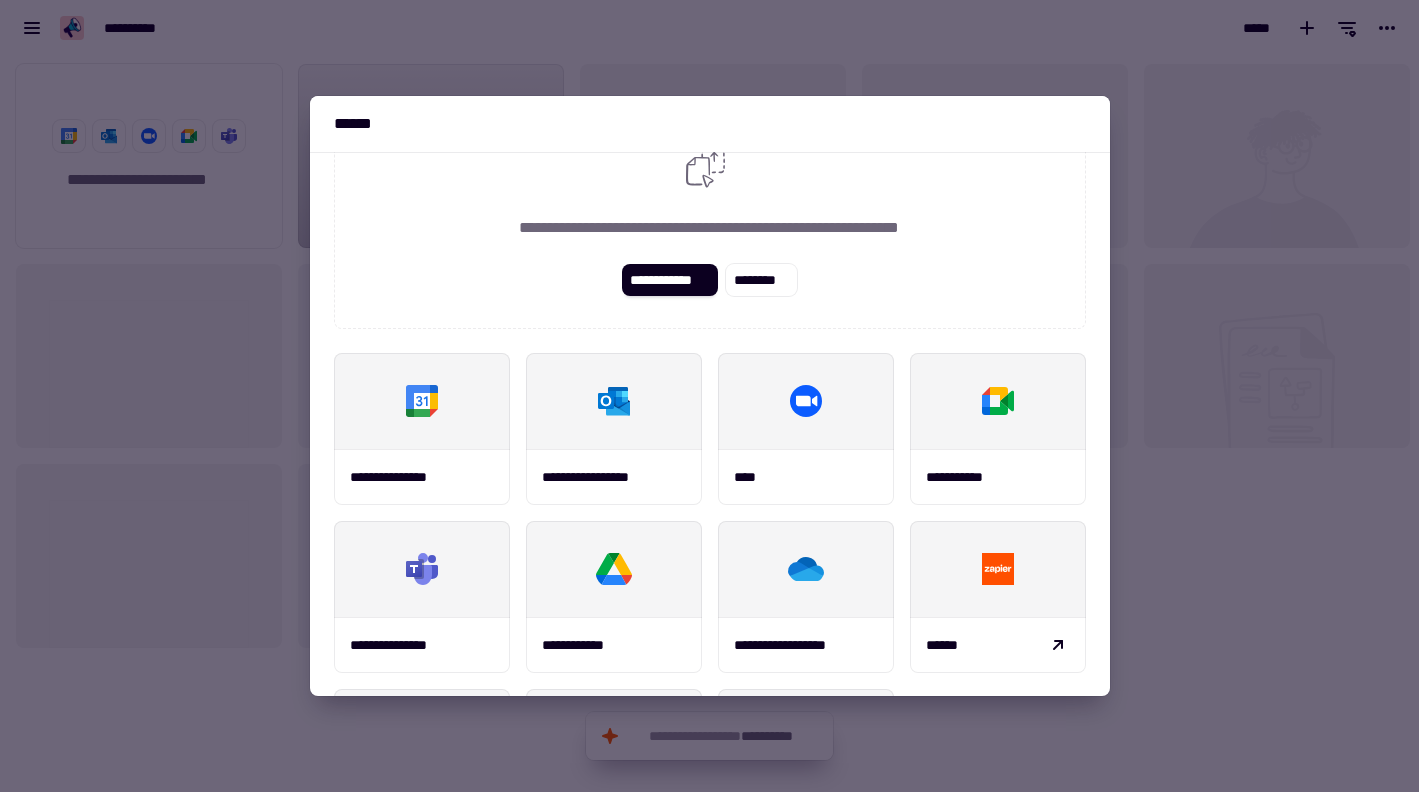 scroll, scrollTop: 0, scrollLeft: 0, axis: both 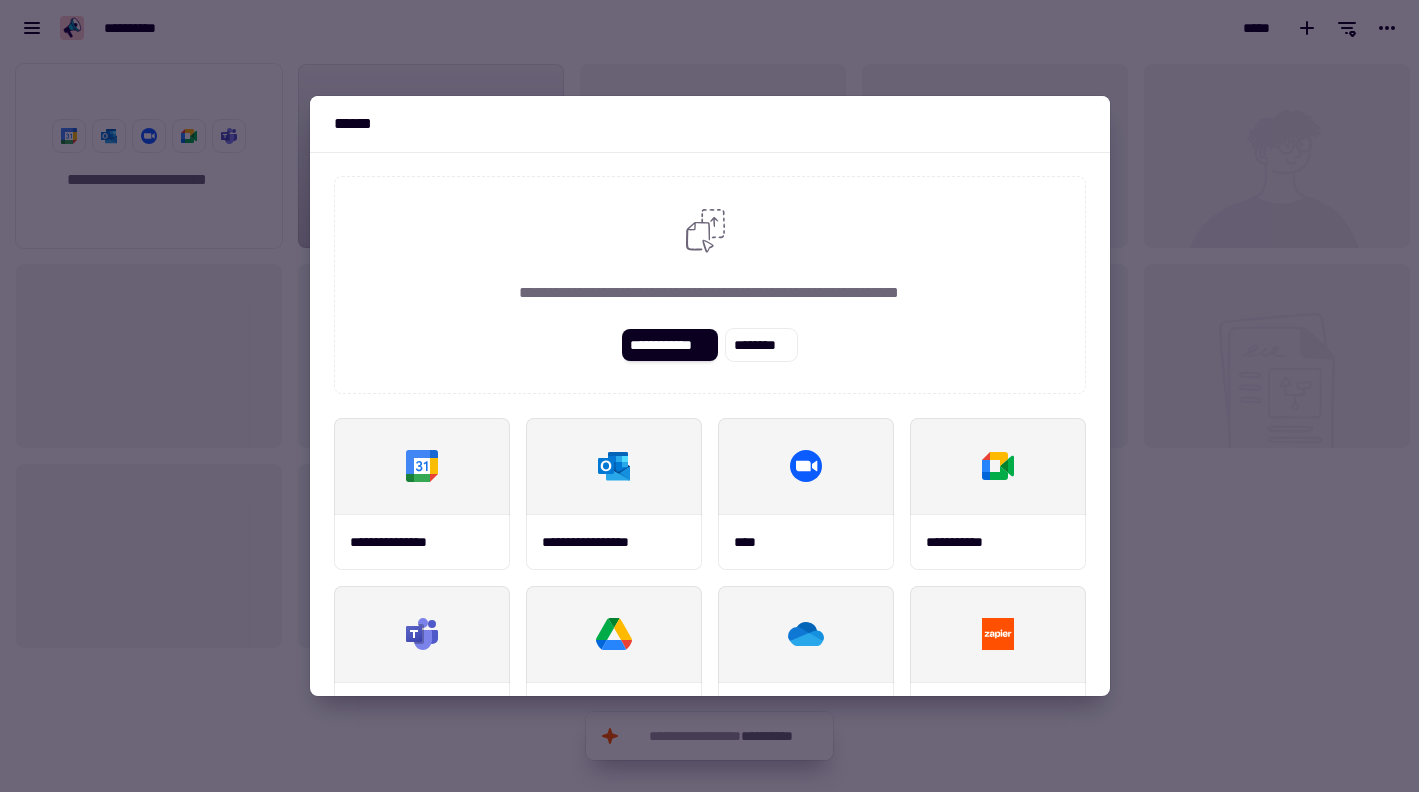 click at bounding box center [709, 396] 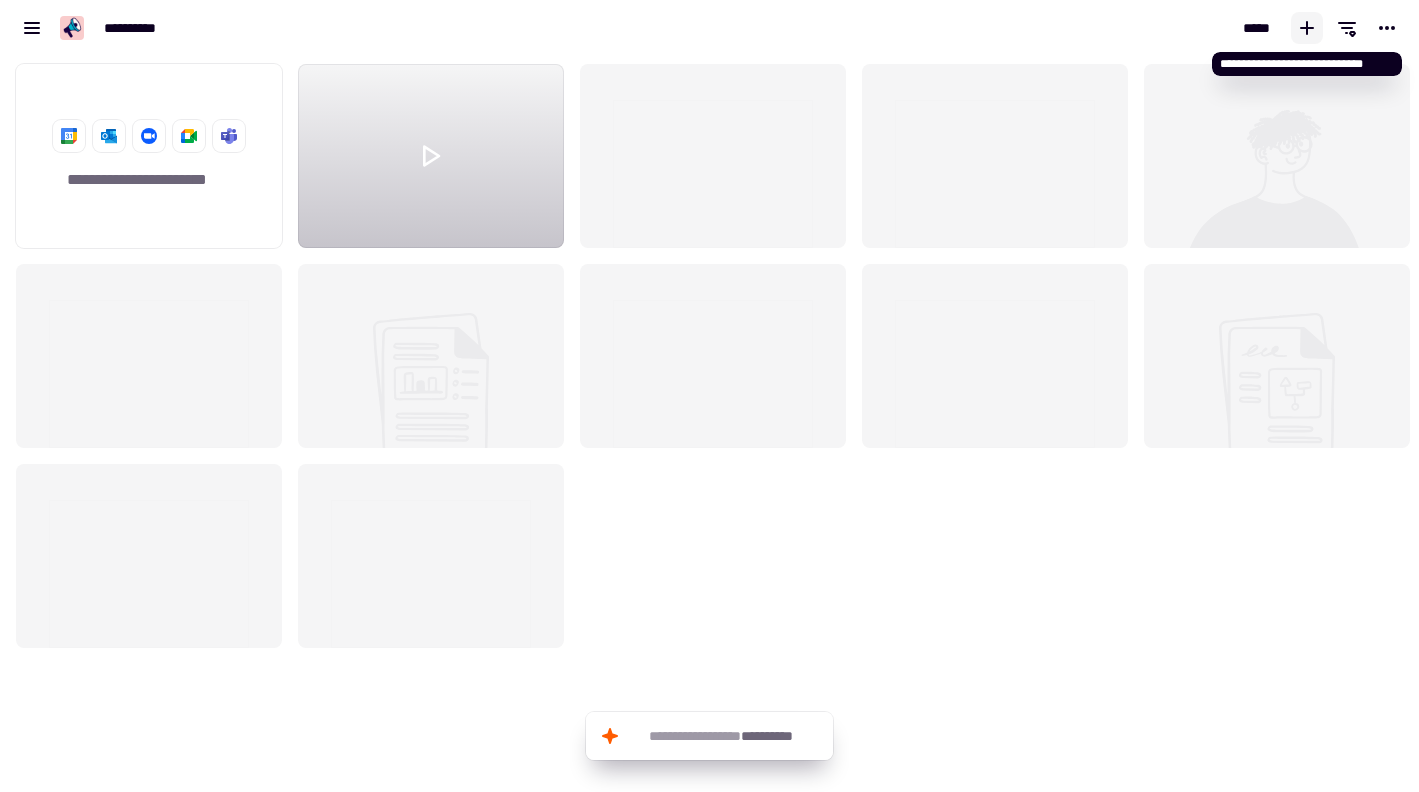 click 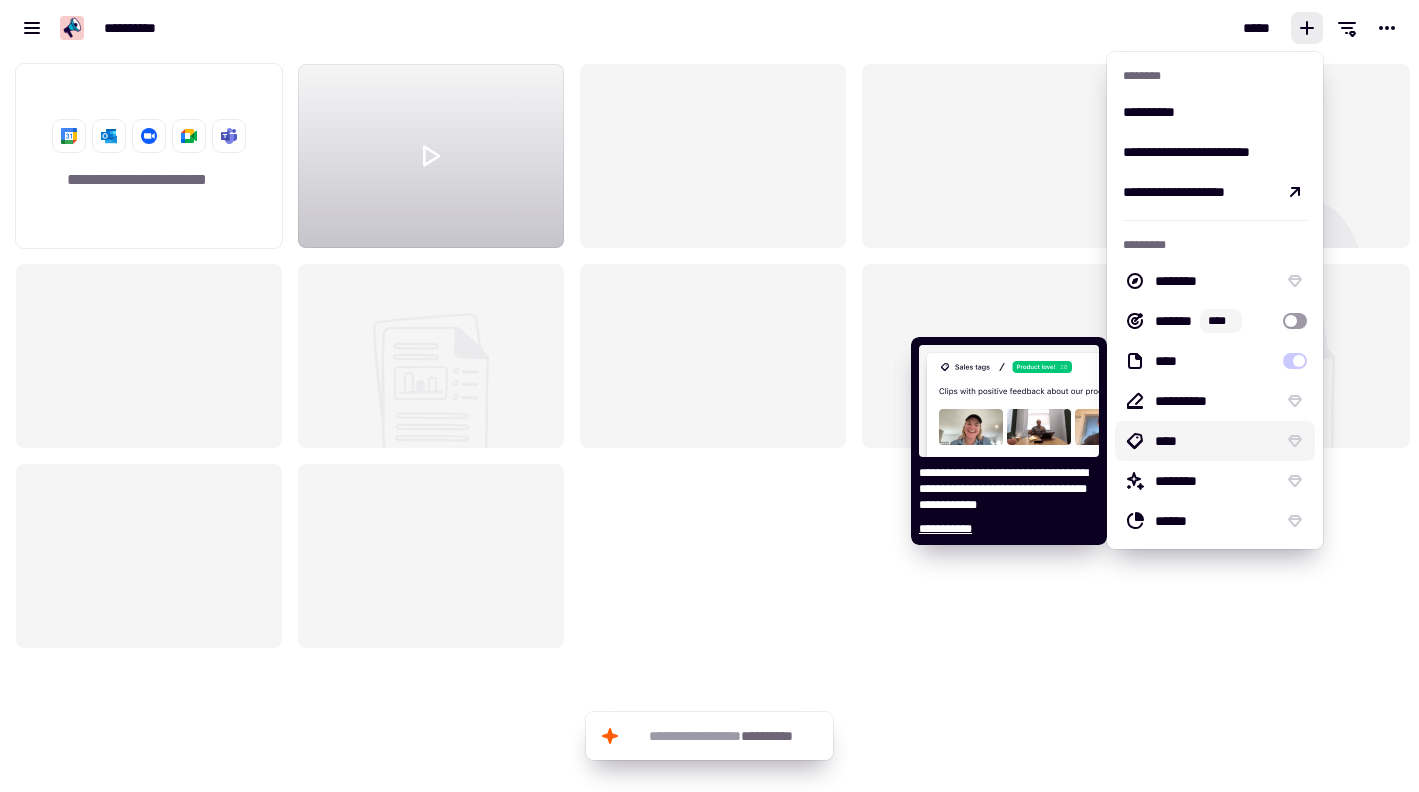 click on "****" at bounding box center (1215, 441) 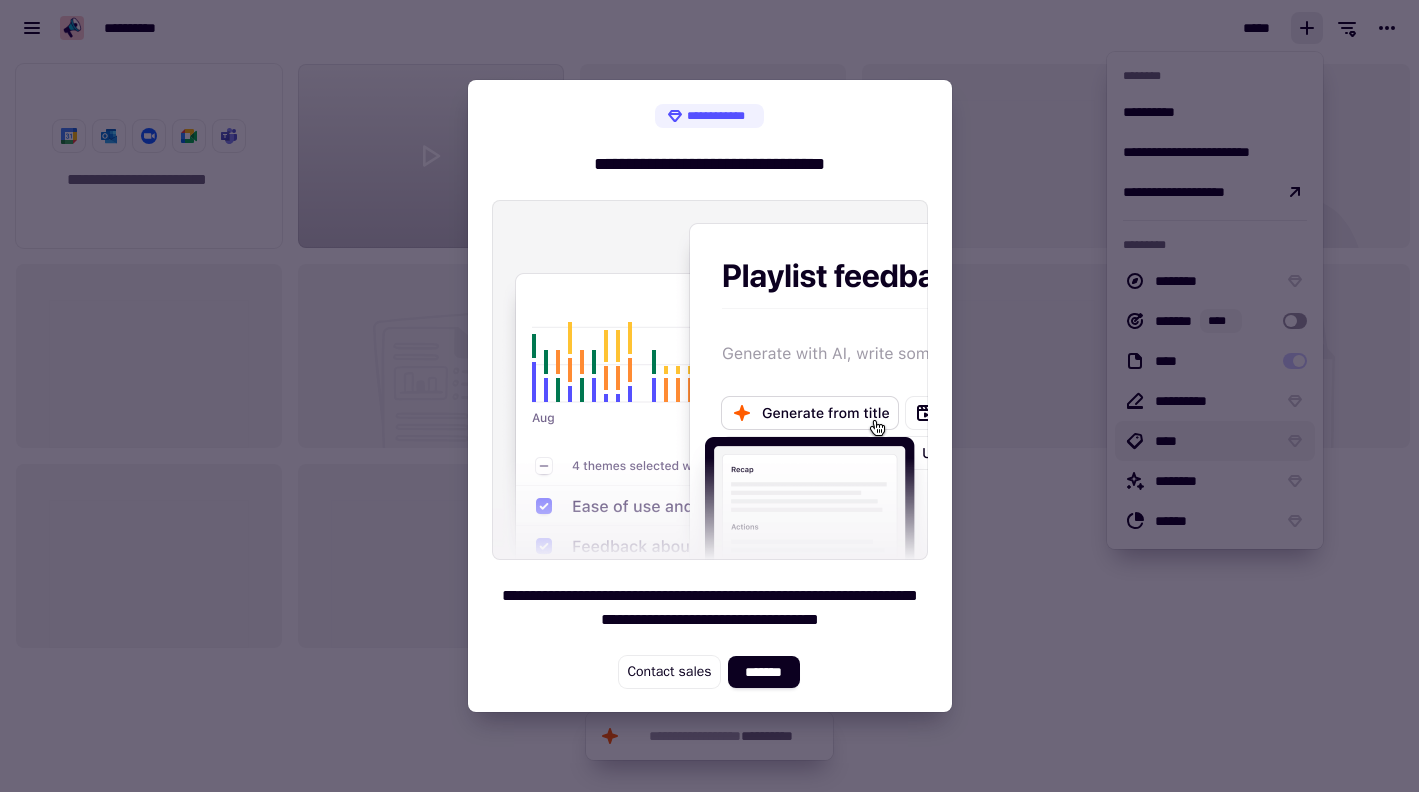 click at bounding box center [709, 396] 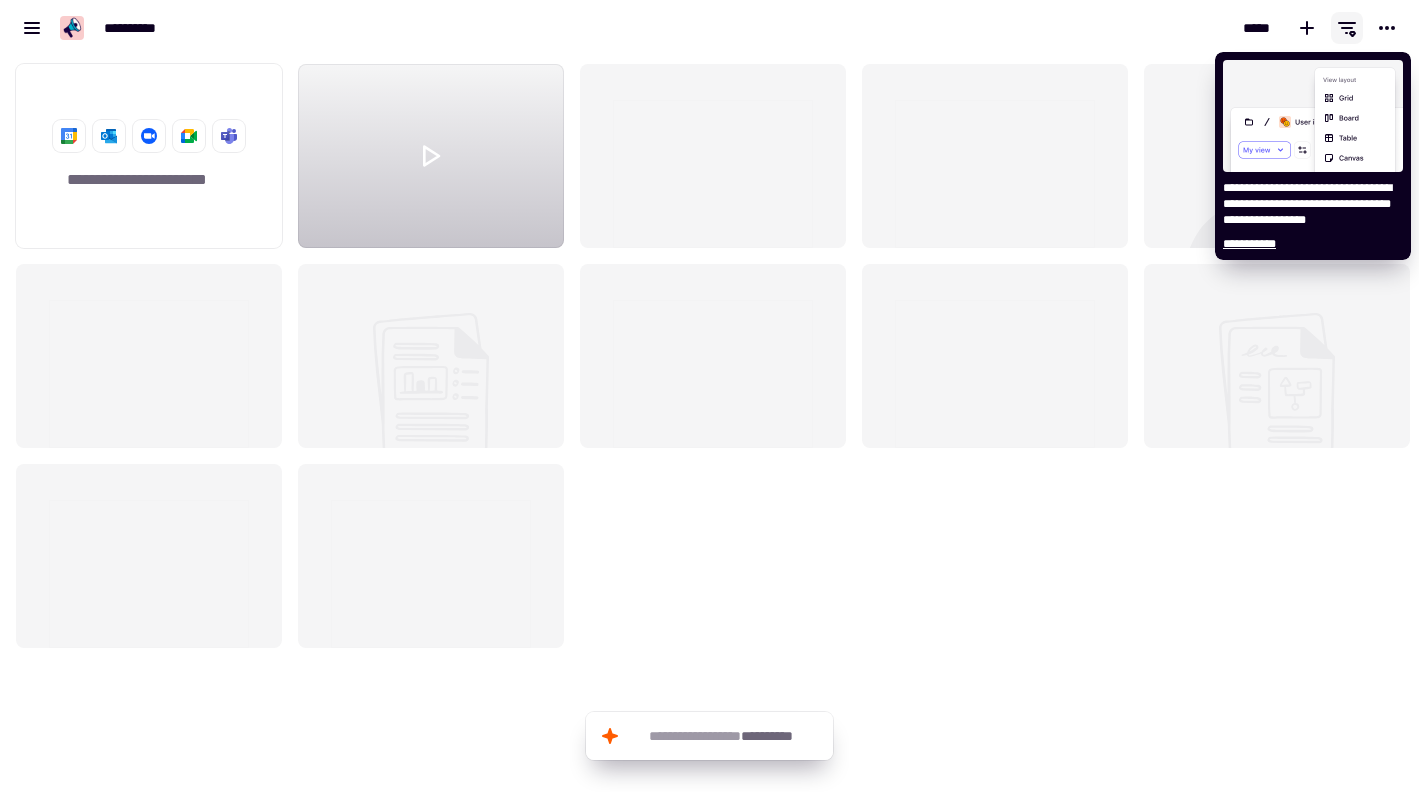 click 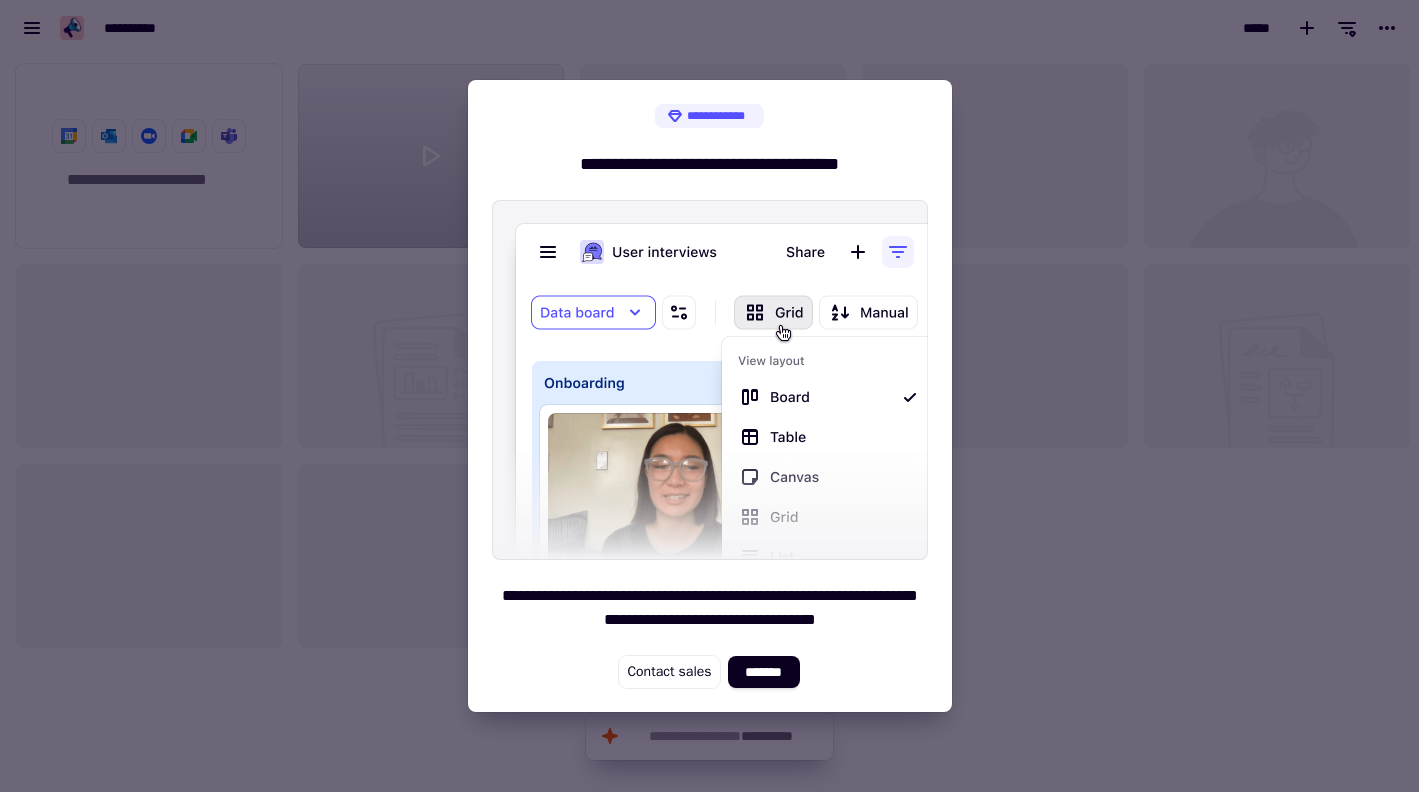 click at bounding box center (709, 396) 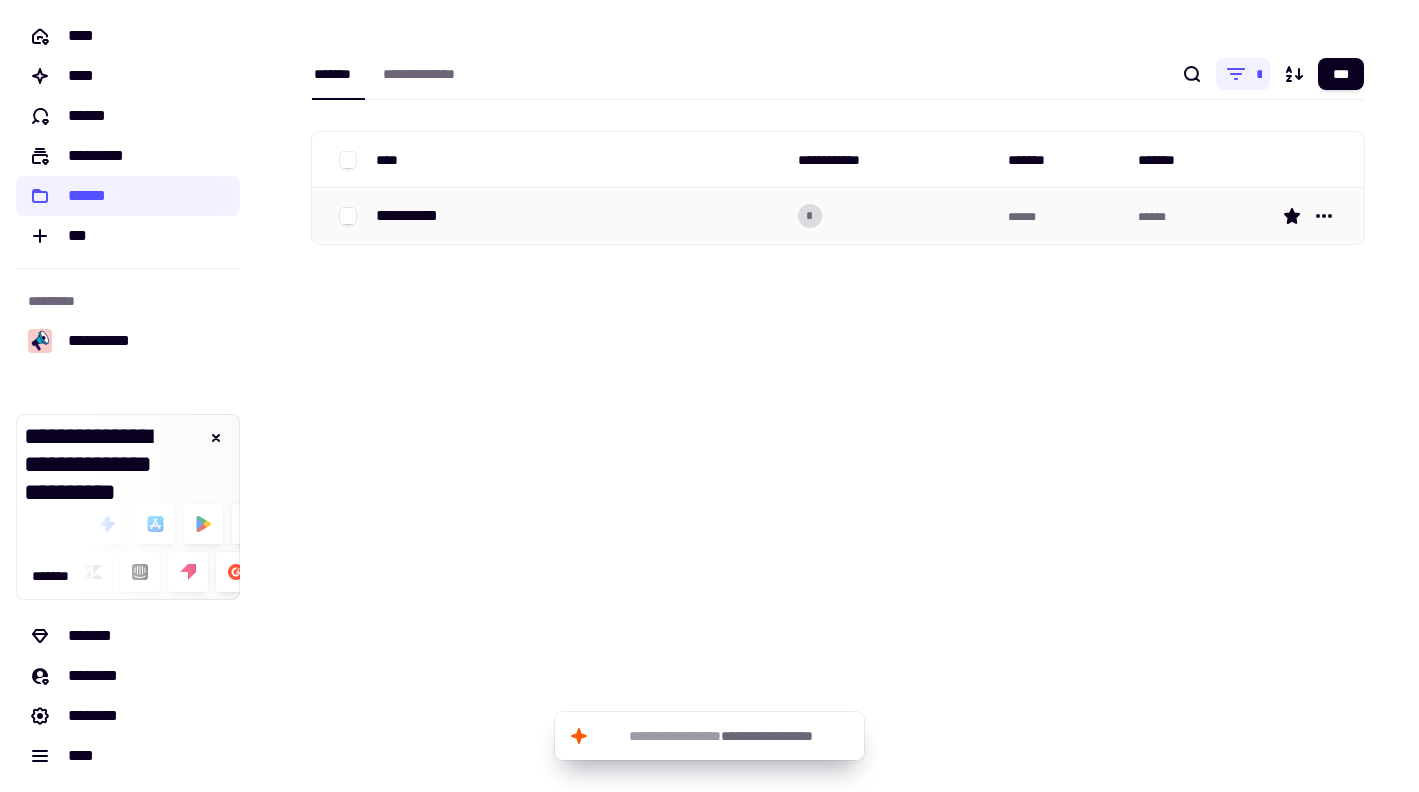 click on "*" at bounding box center [895, 216] 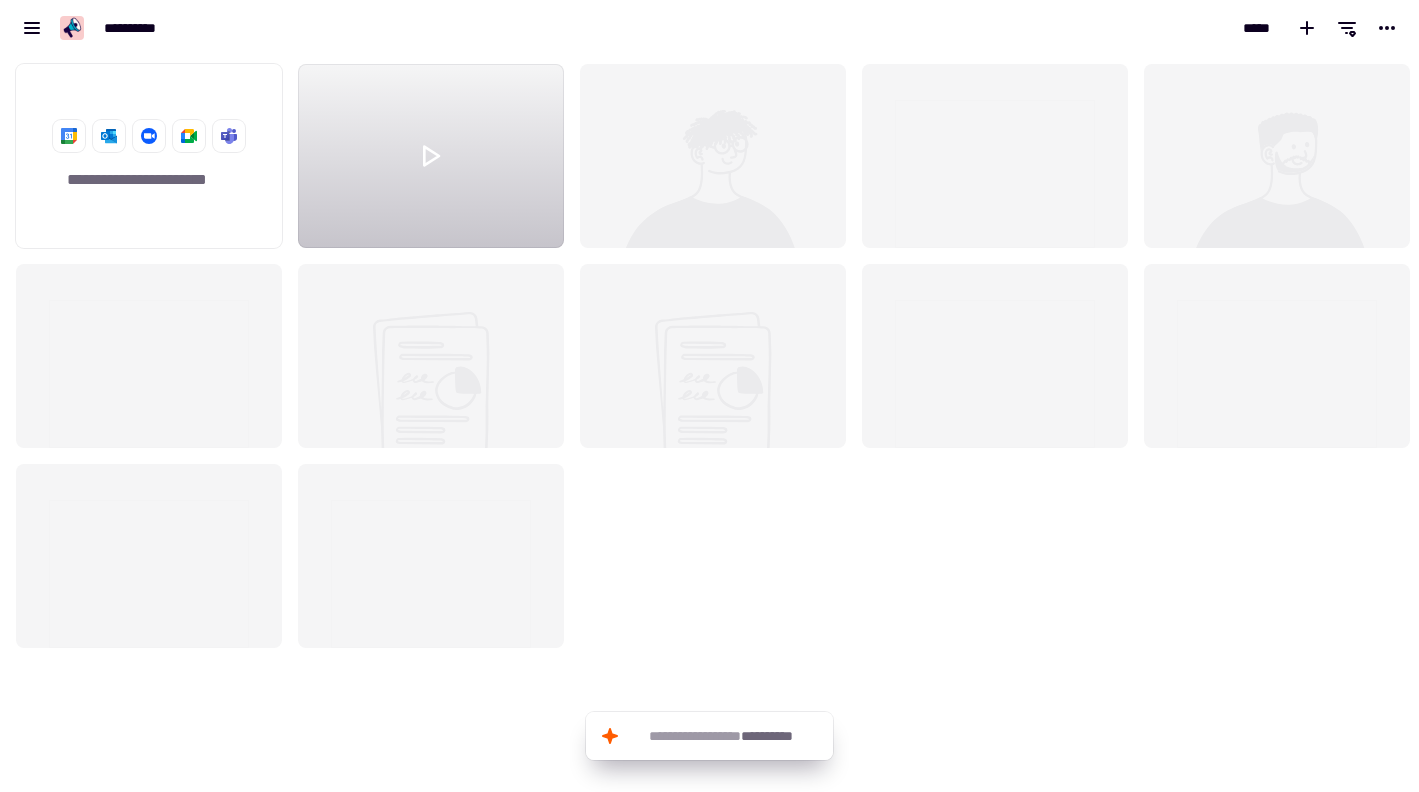 scroll, scrollTop: 16, scrollLeft: 16, axis: both 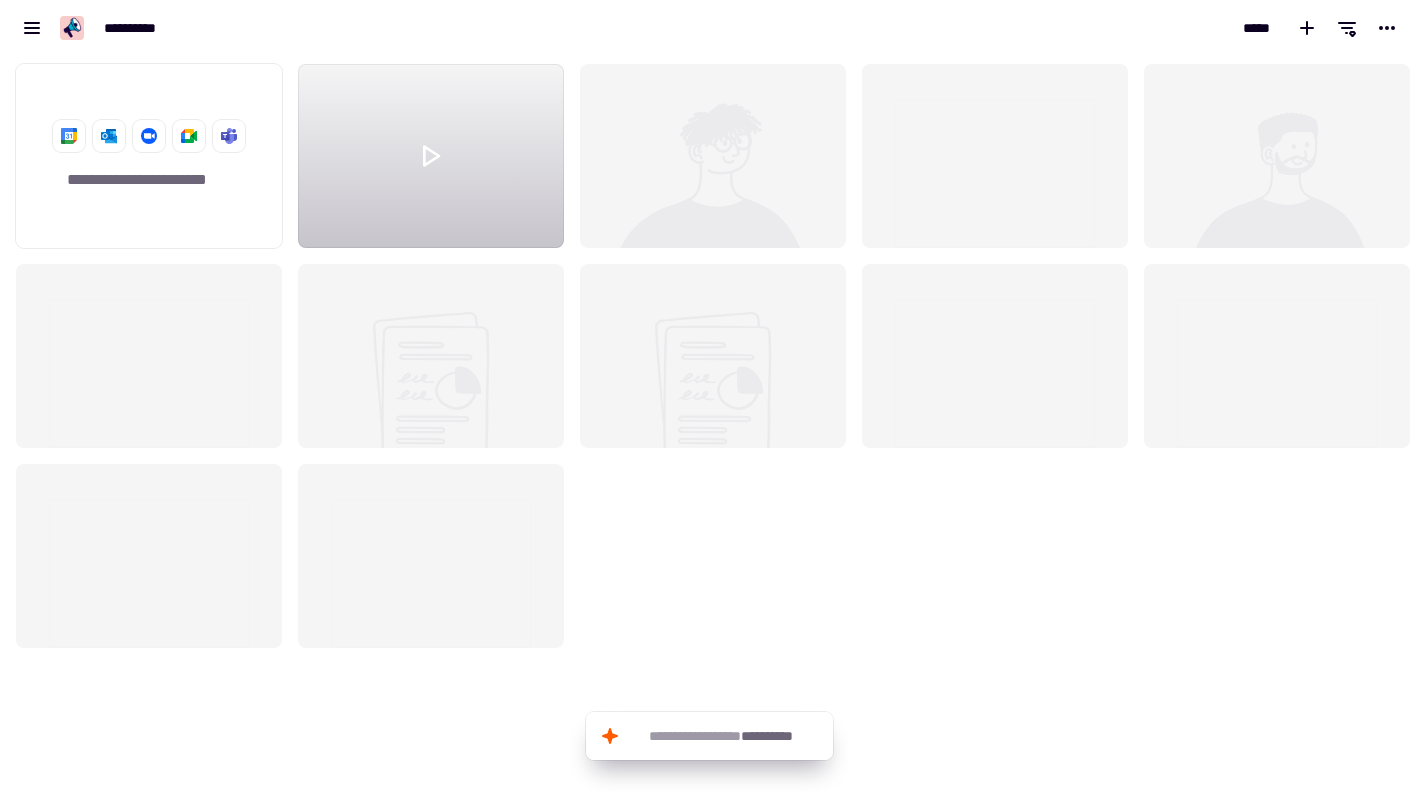 click 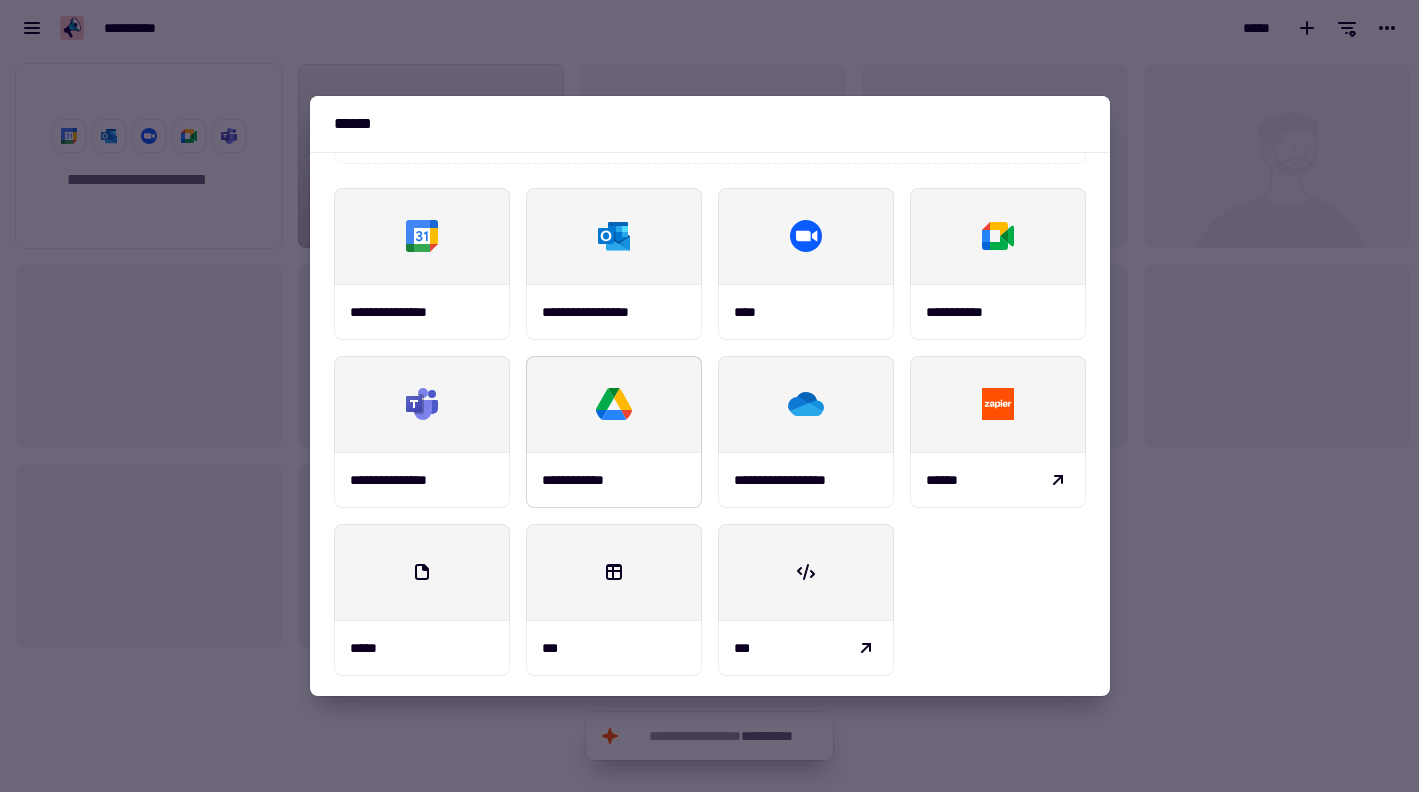 scroll, scrollTop: 234, scrollLeft: 0, axis: vertical 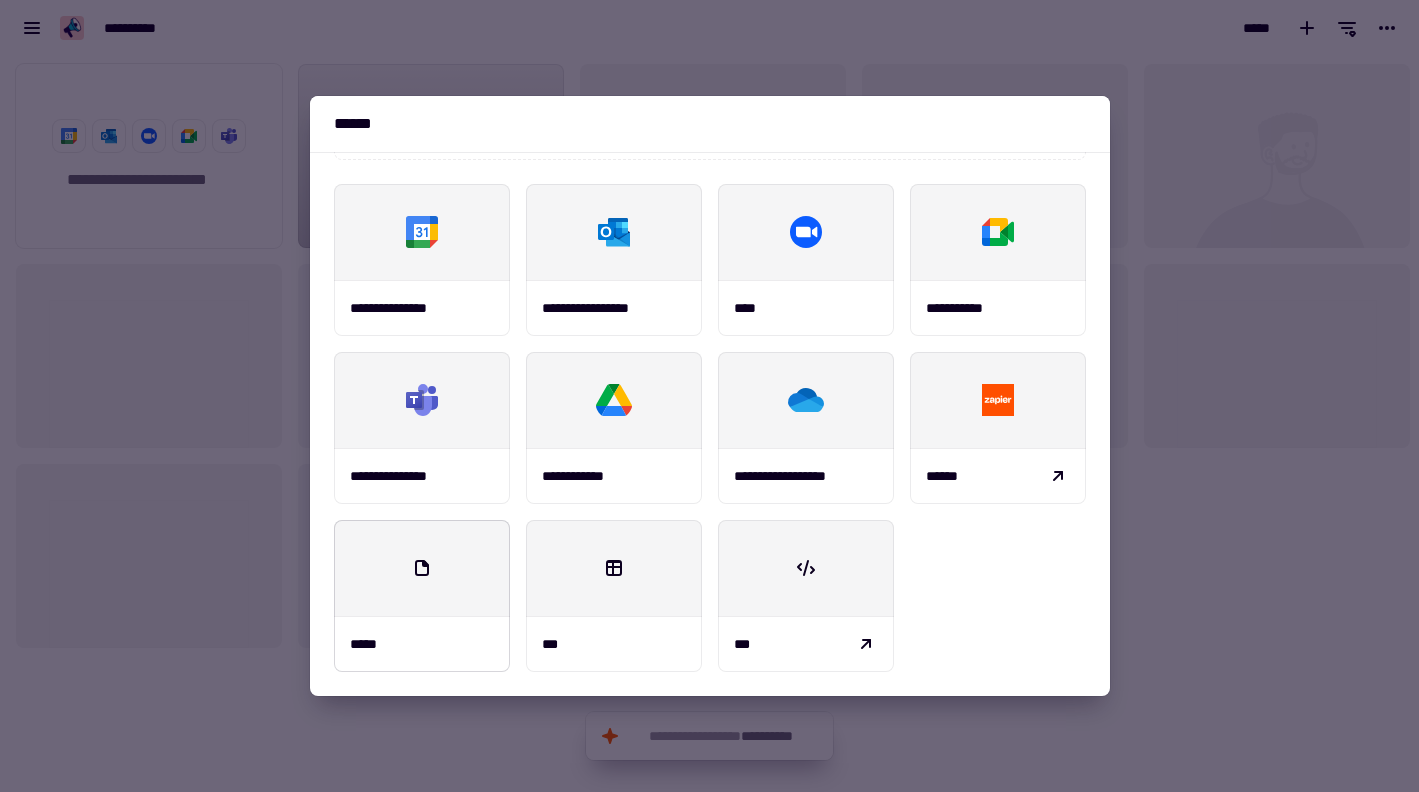 click at bounding box center [422, 568] 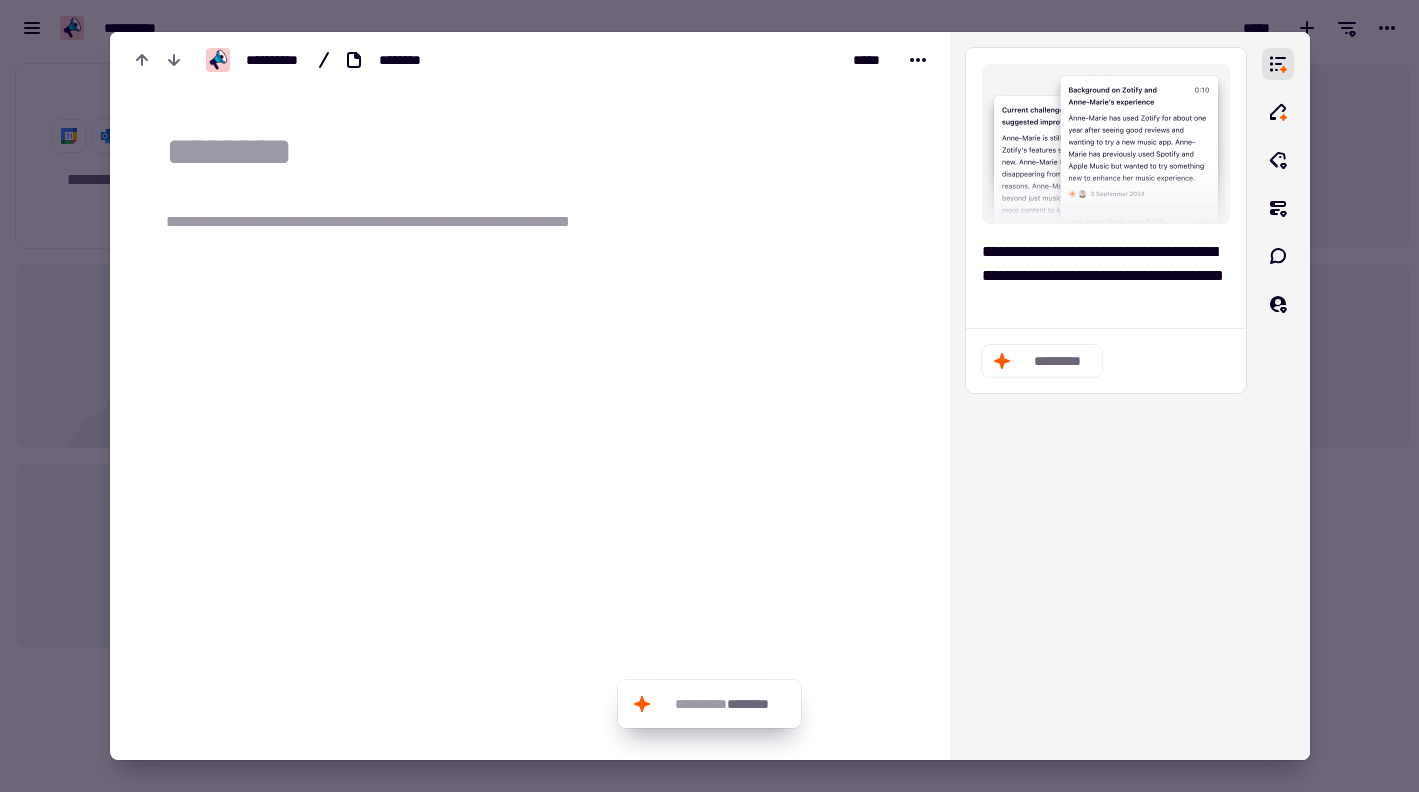 click on "**********" at bounding box center (397, 222) 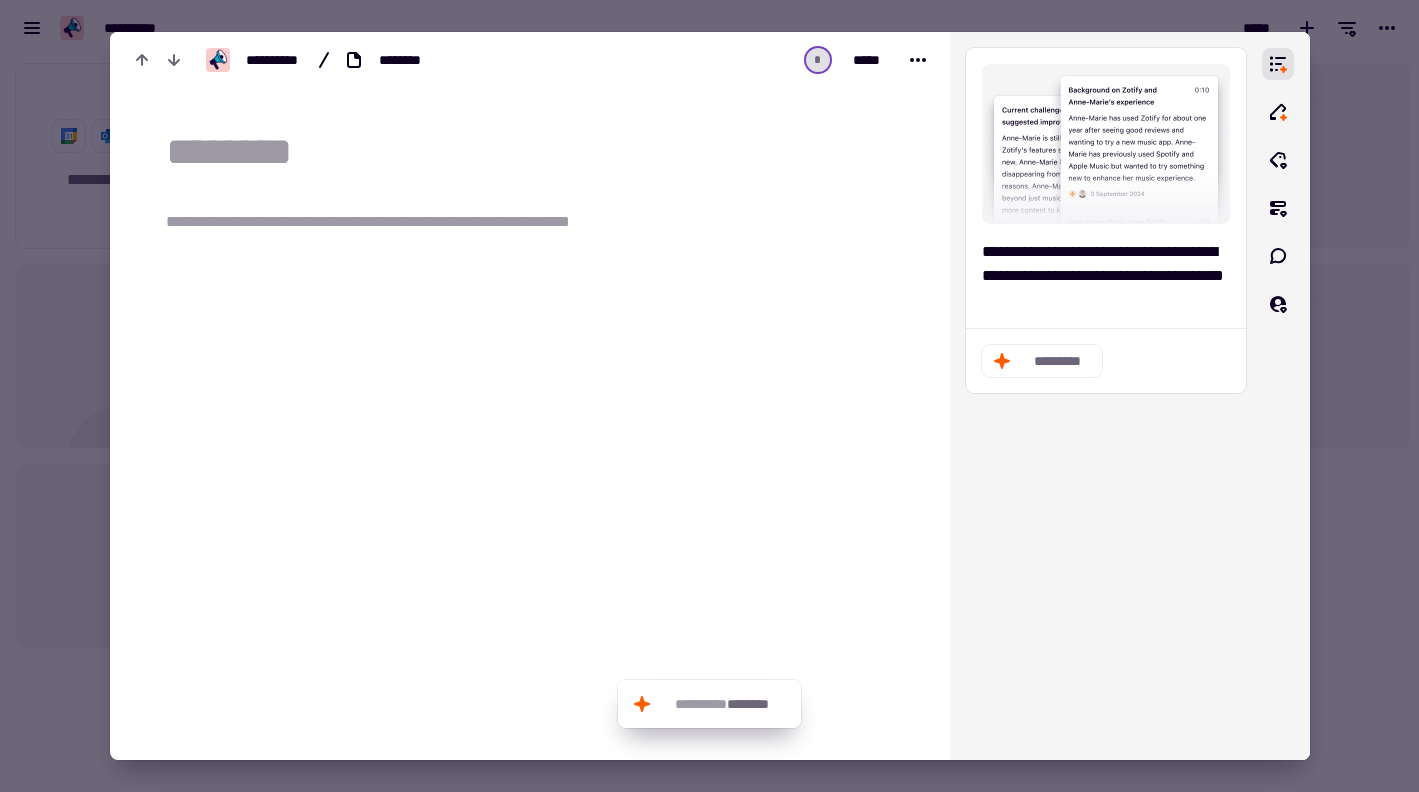 type 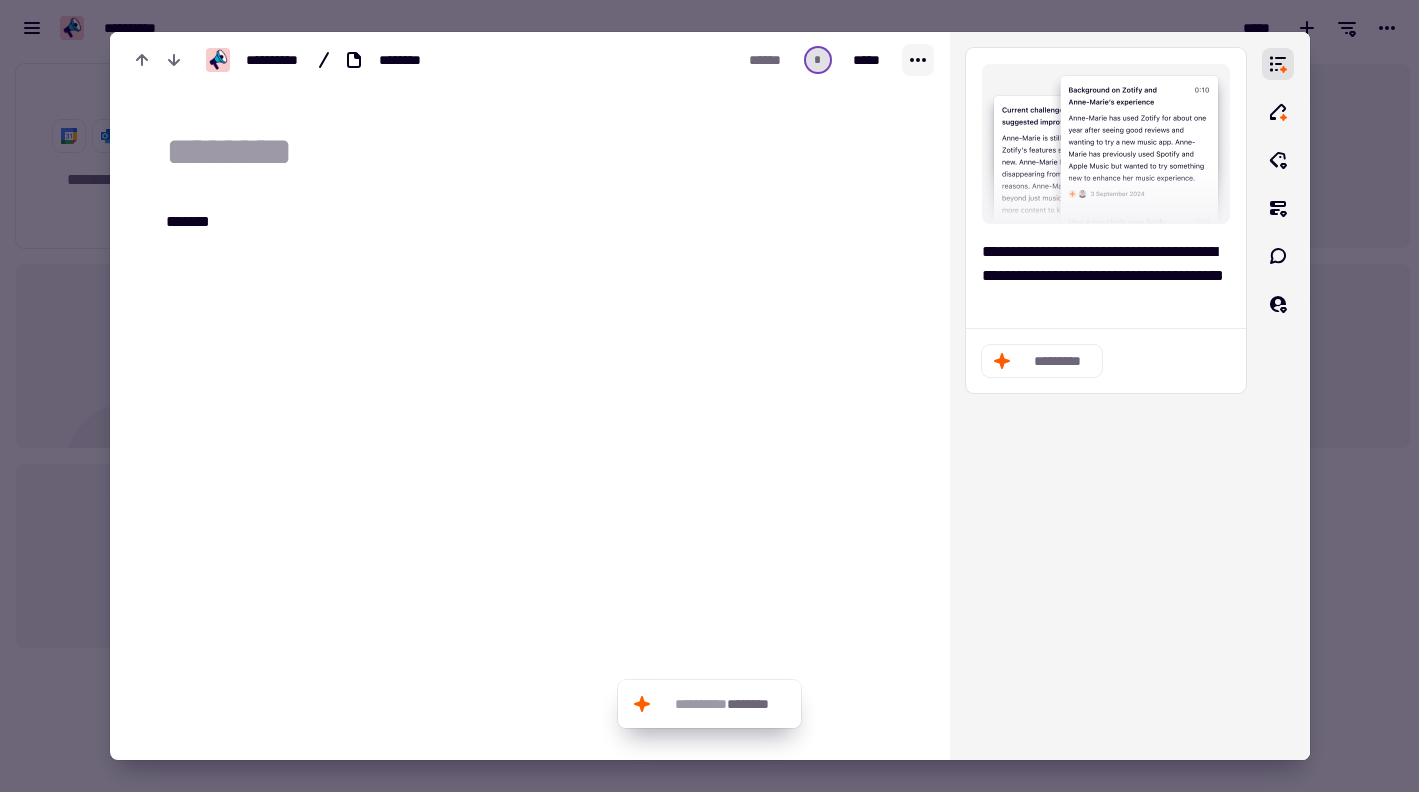 click 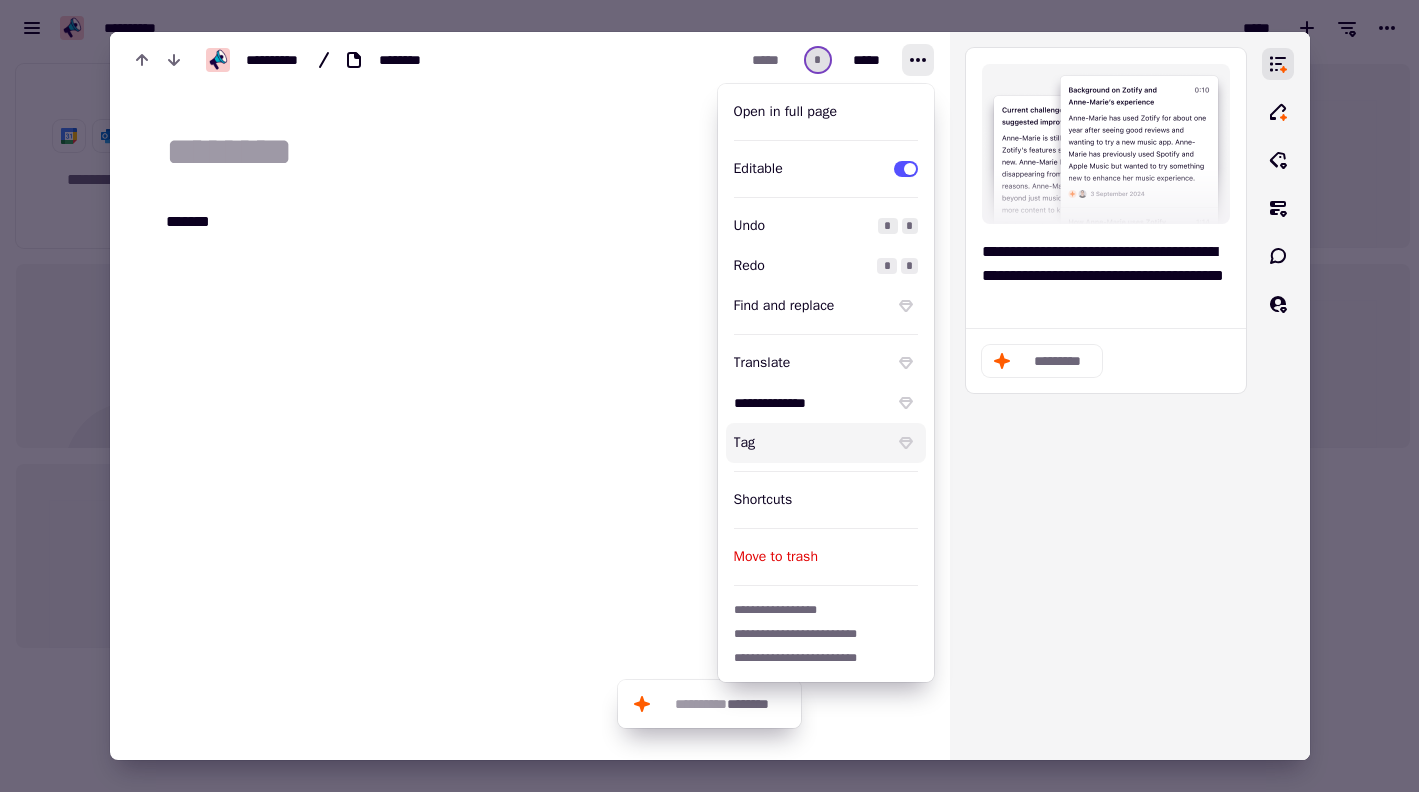 click on "Tag" at bounding box center (810, 443) 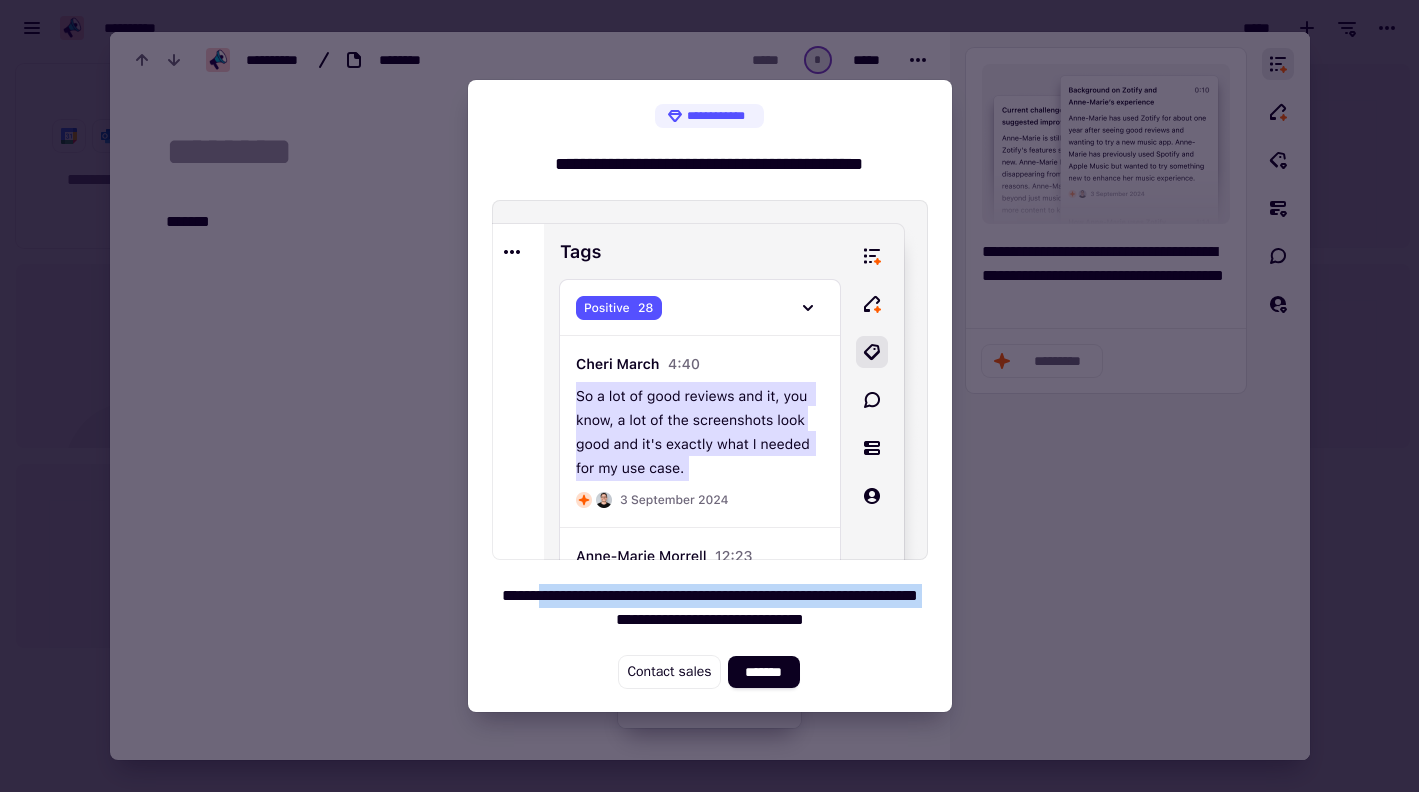 drag, startPoint x: 656, startPoint y: 613, endPoint x: 566, endPoint y: 598, distance: 91.24144 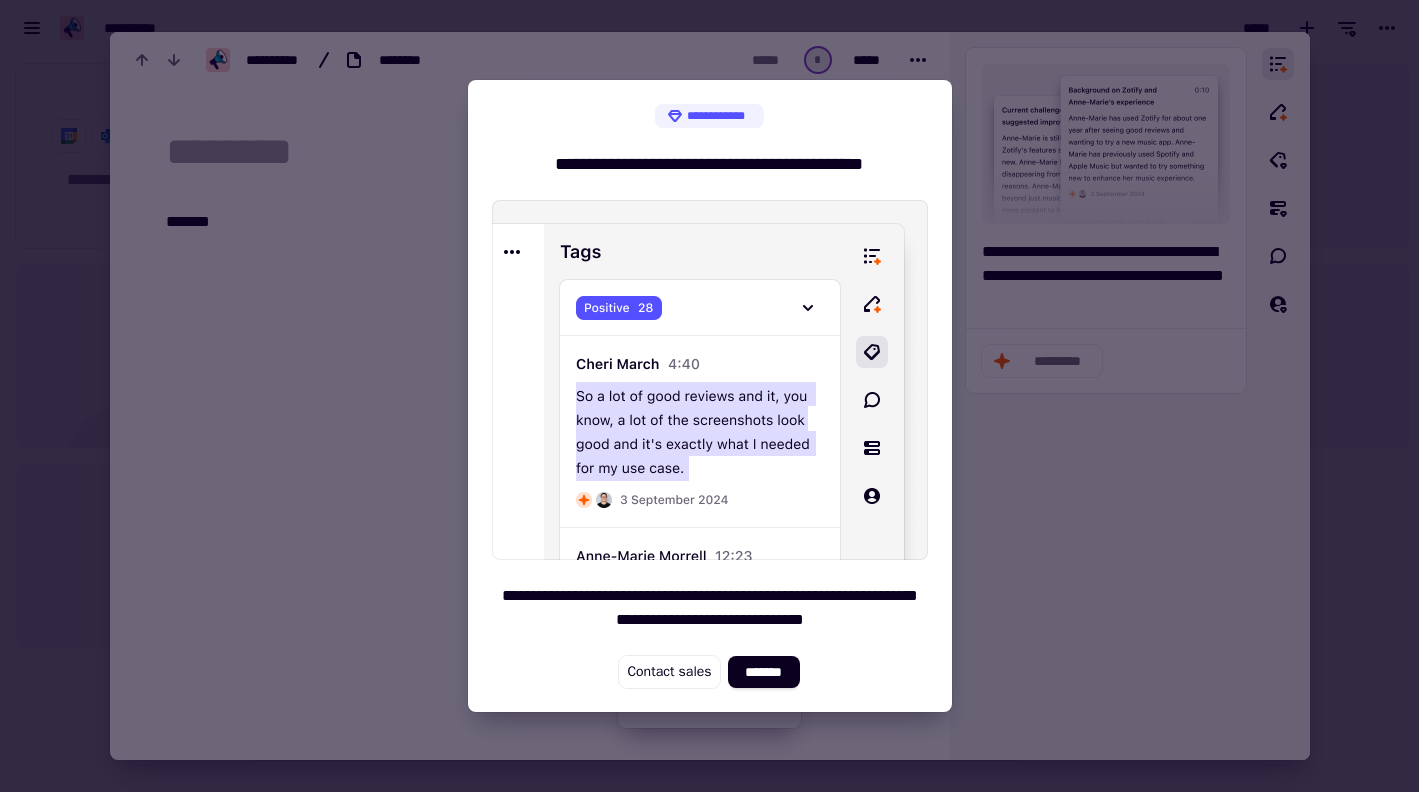 click on "[COMPANY] [PRODUCT] [PRODUCT] Contact sales [DEPARTMENT]" at bounding box center [710, 396] 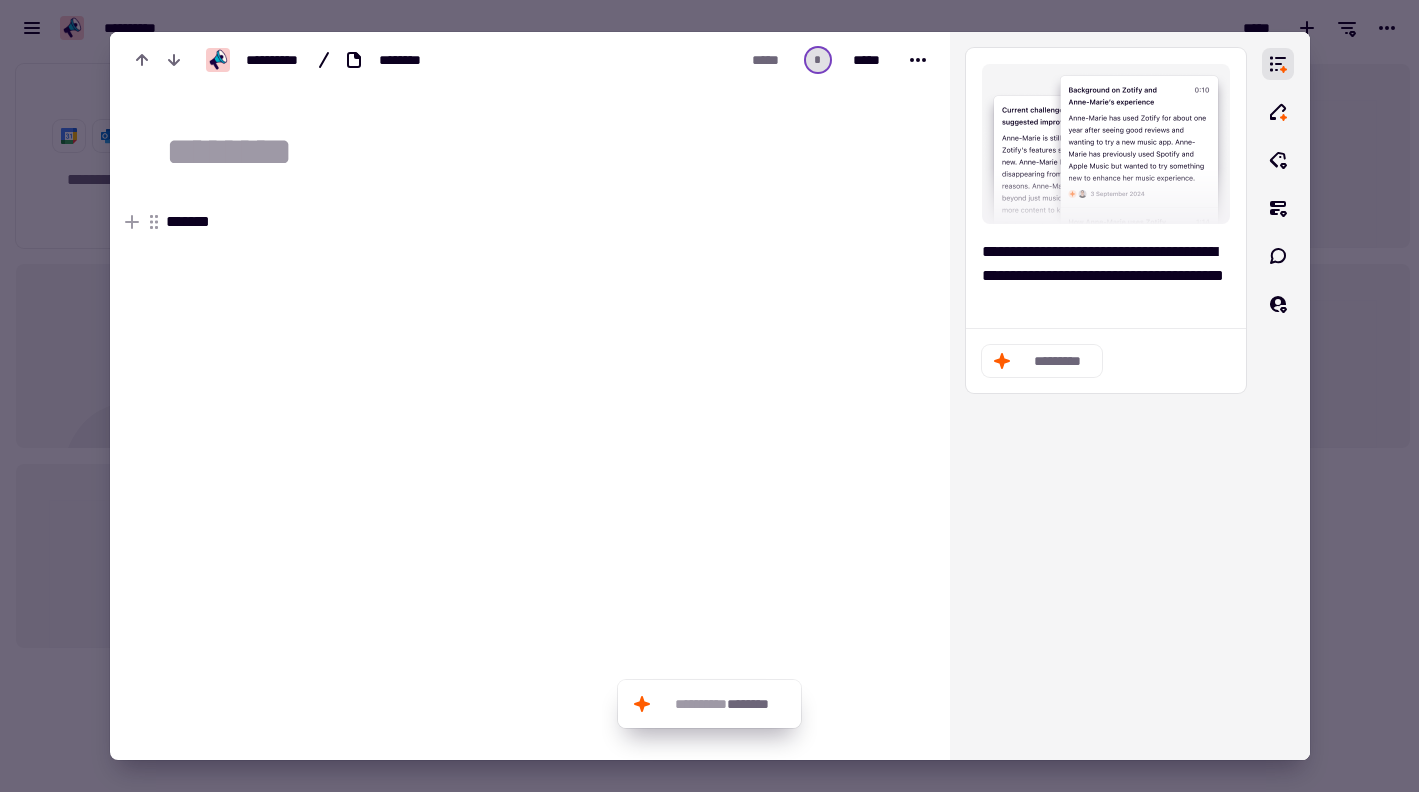 click on "*******" at bounding box center [455, 222] 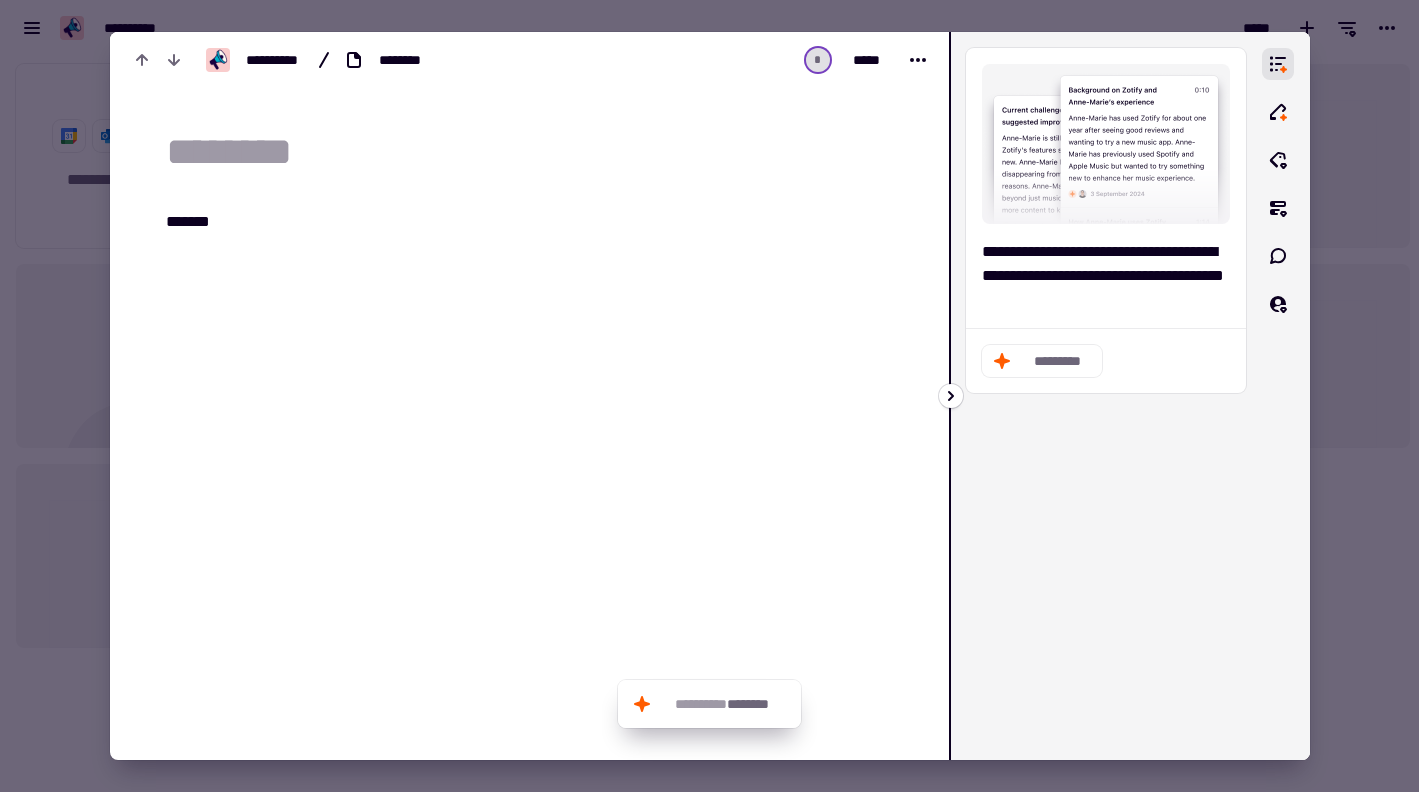 click 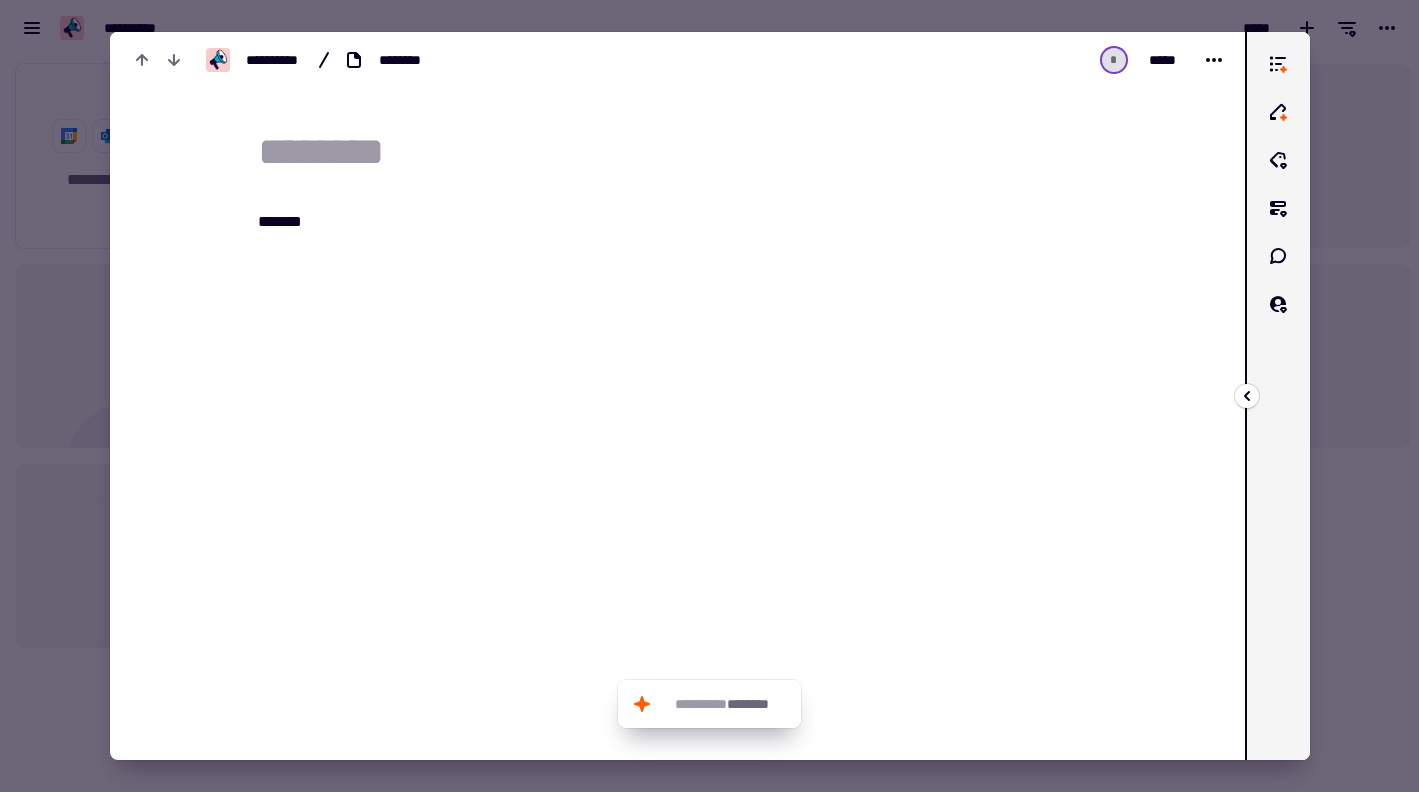 click 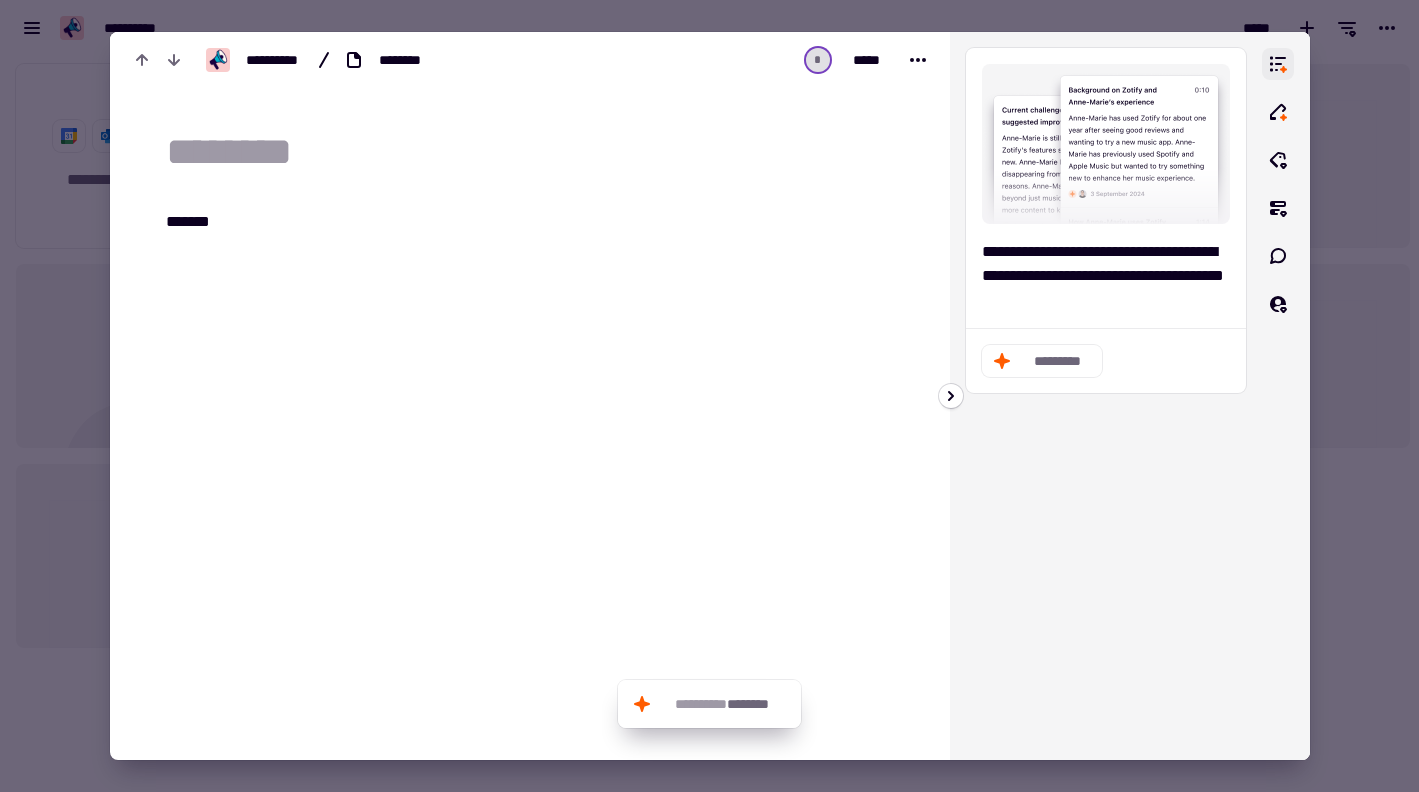 click 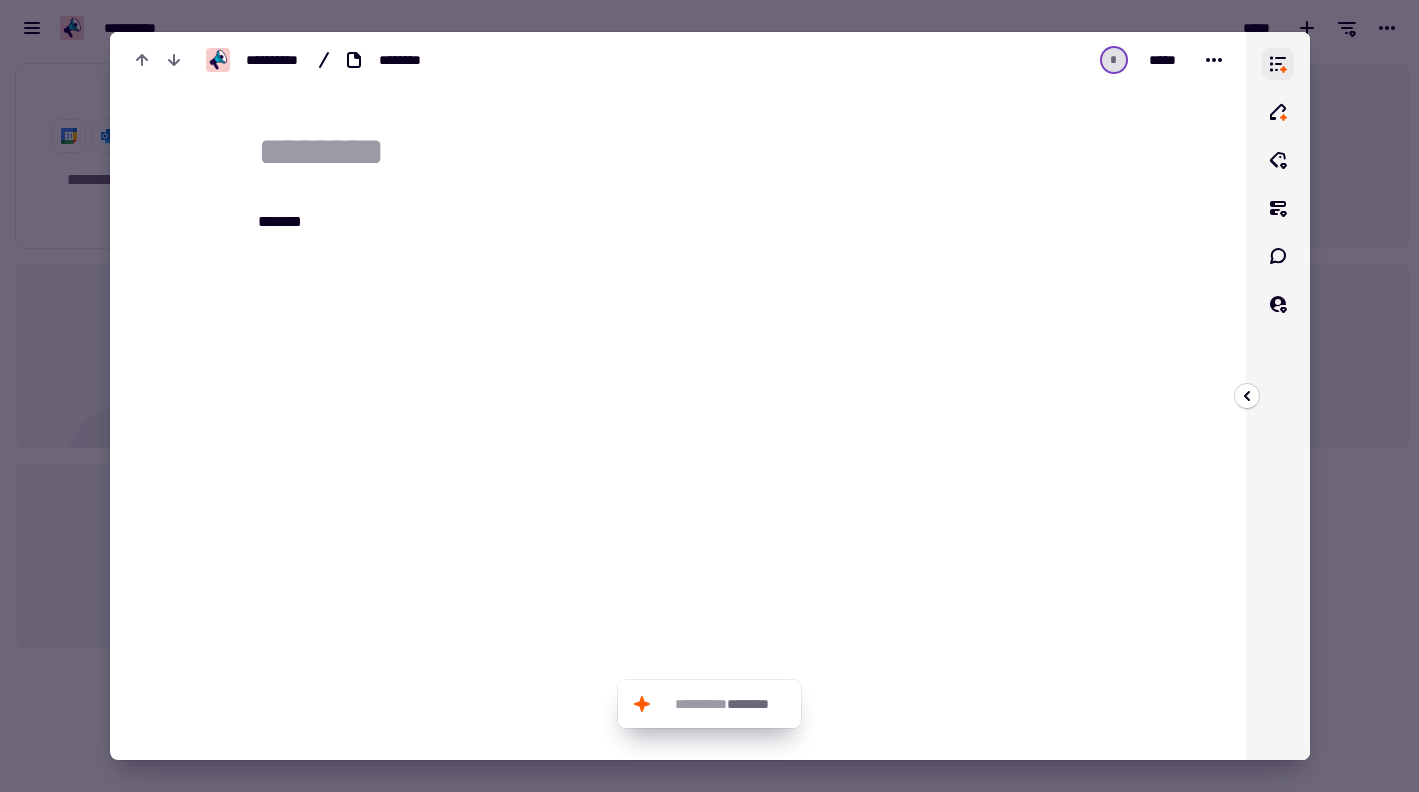 click 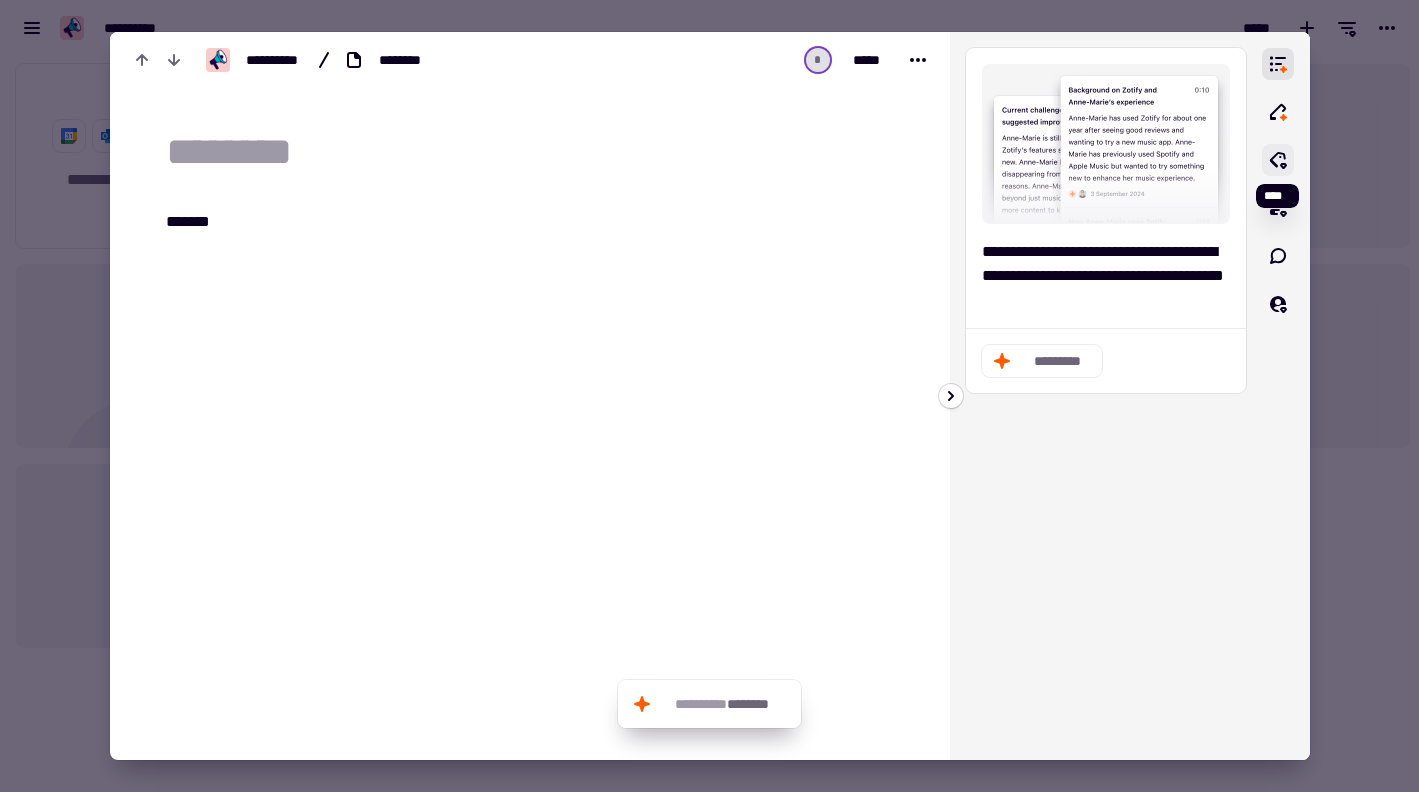 click 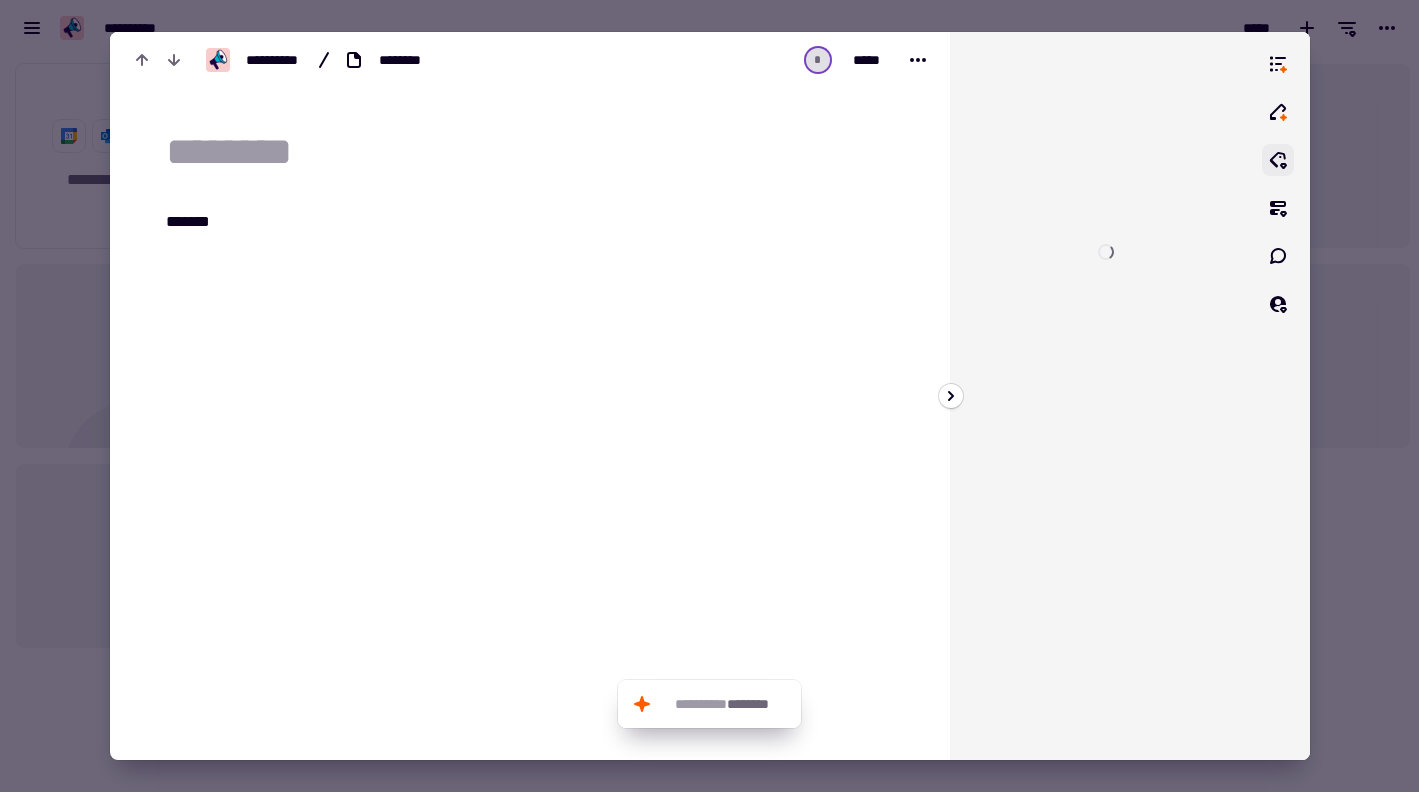 click 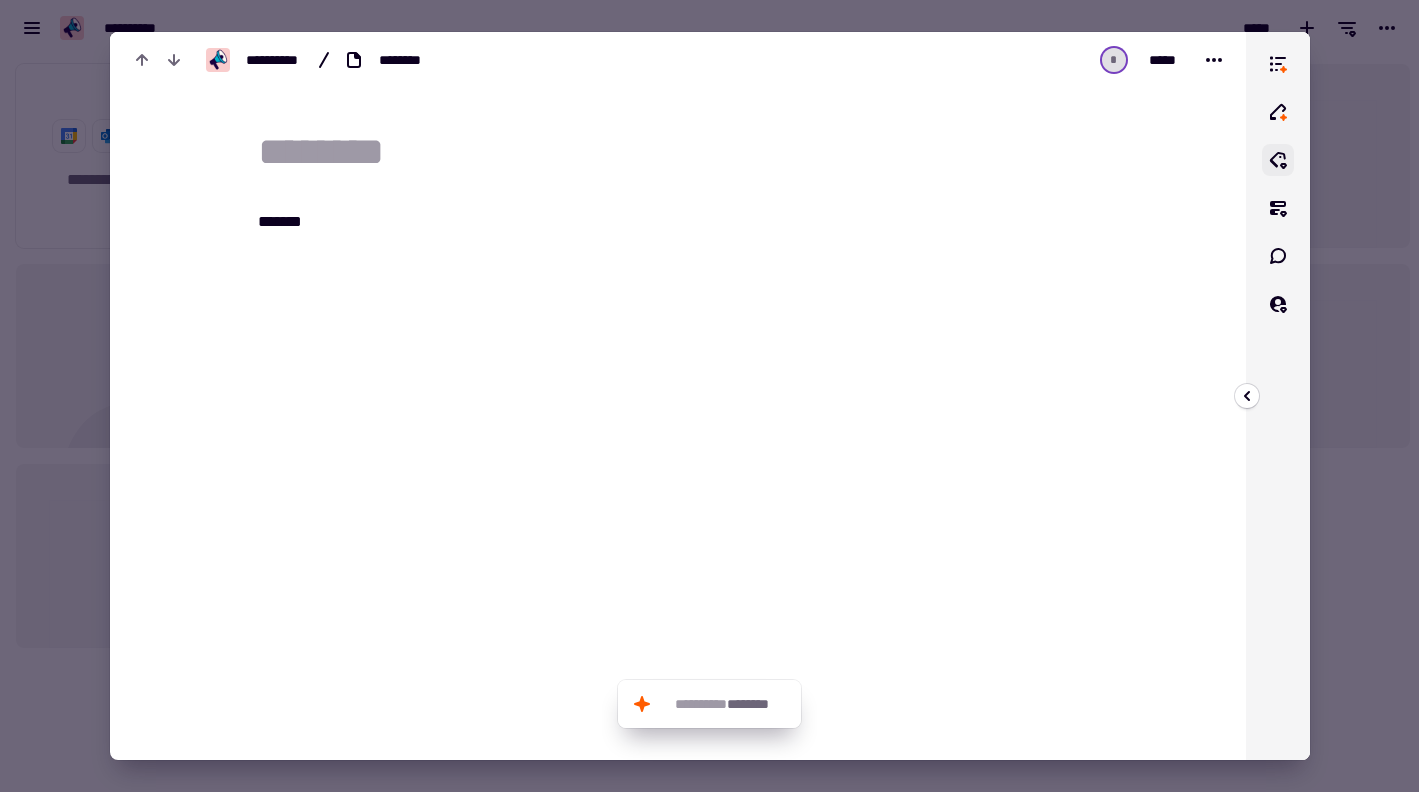 click 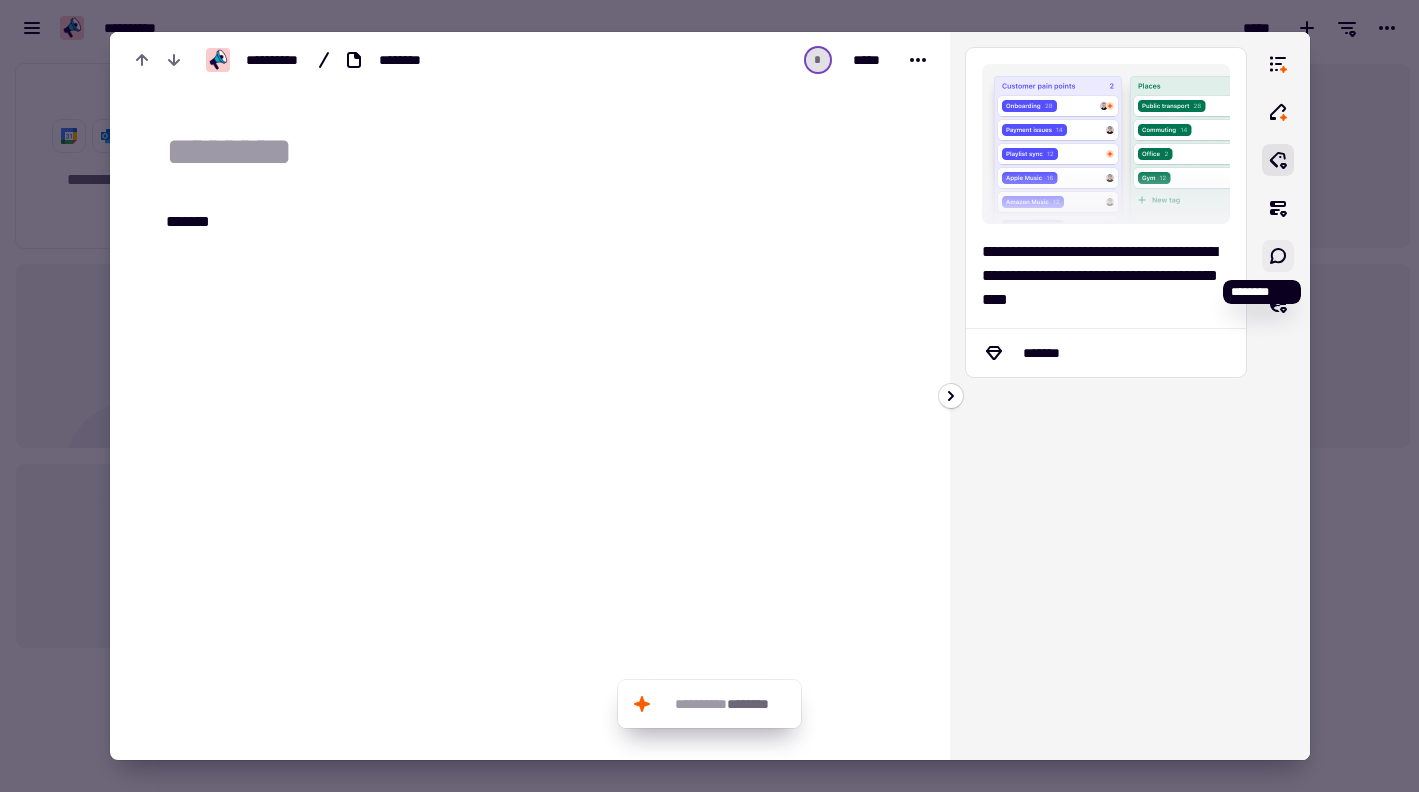 click 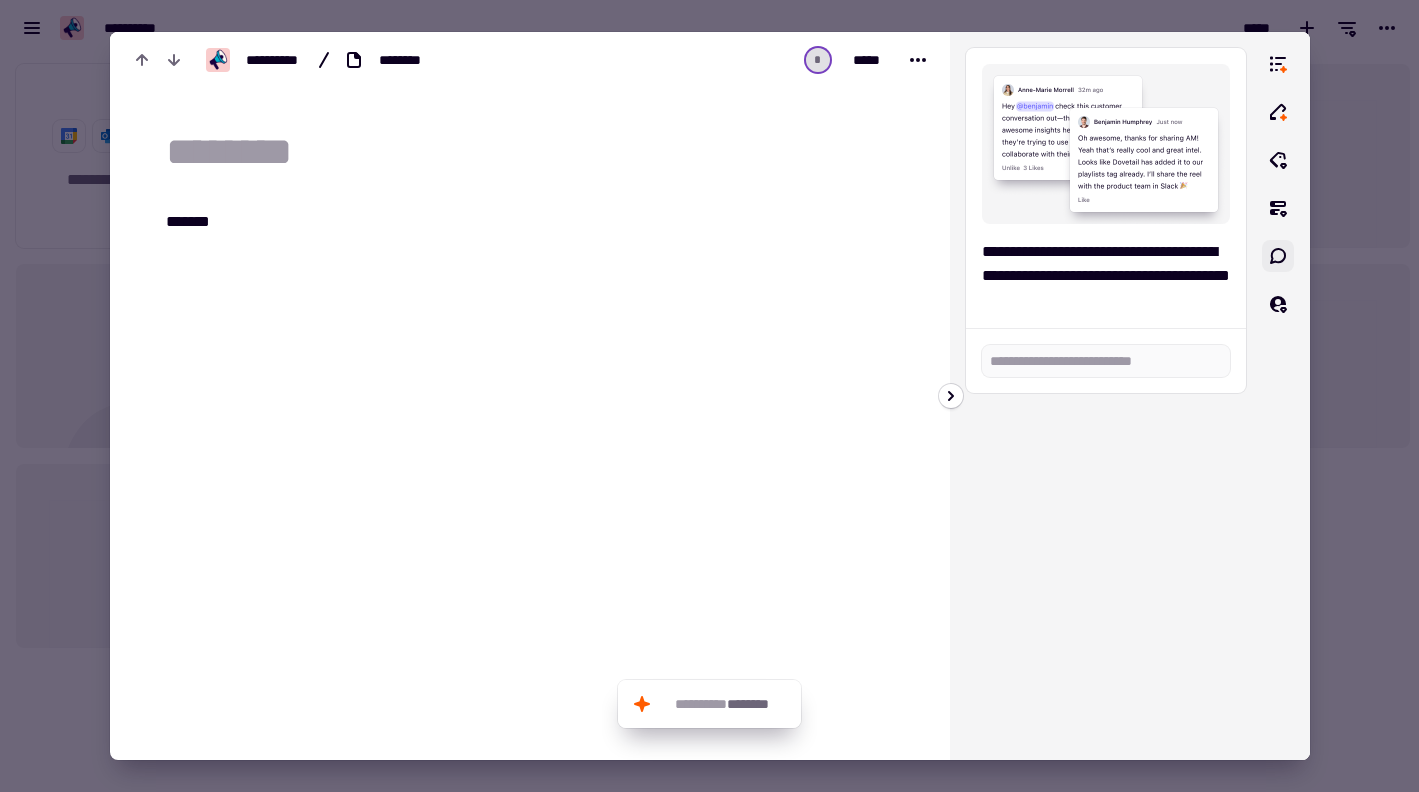 click 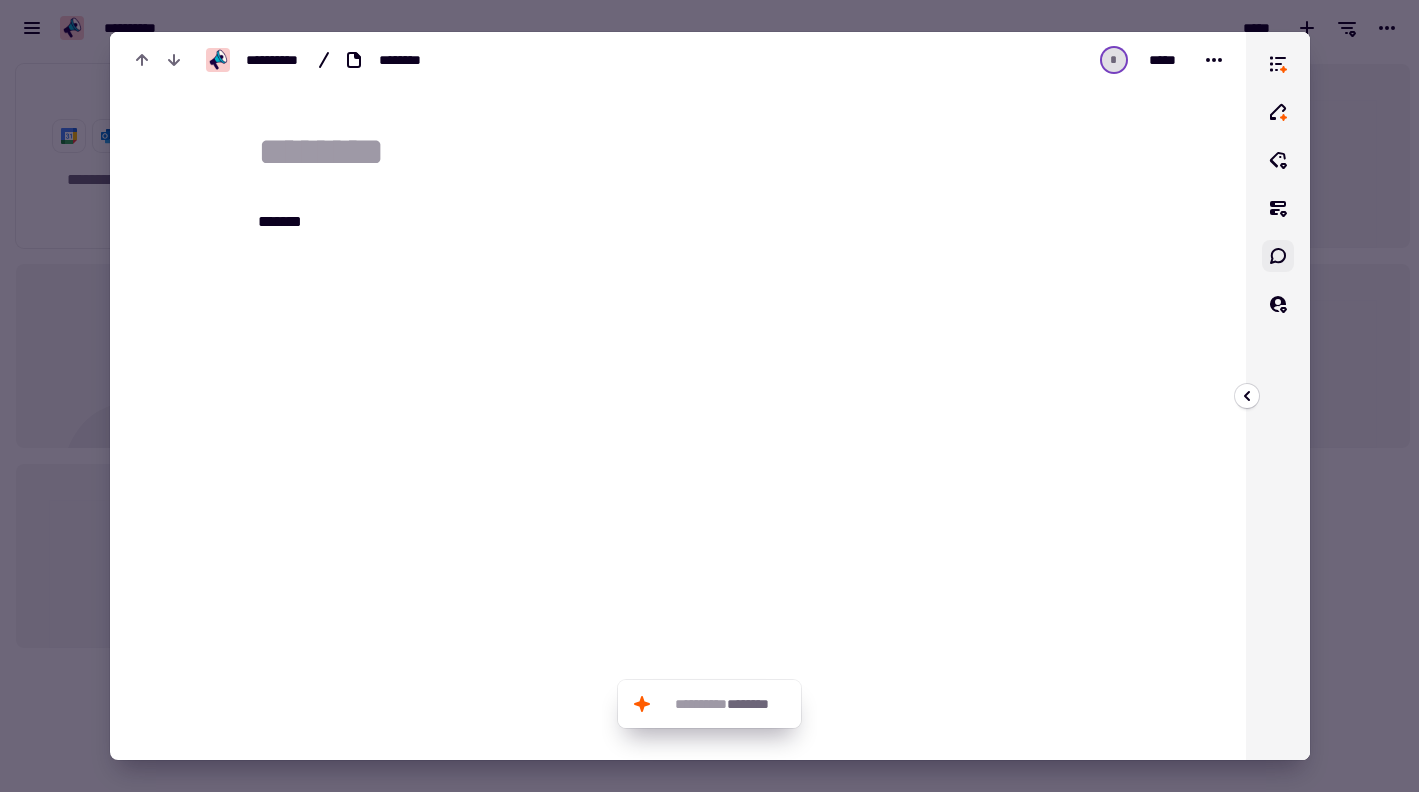 click 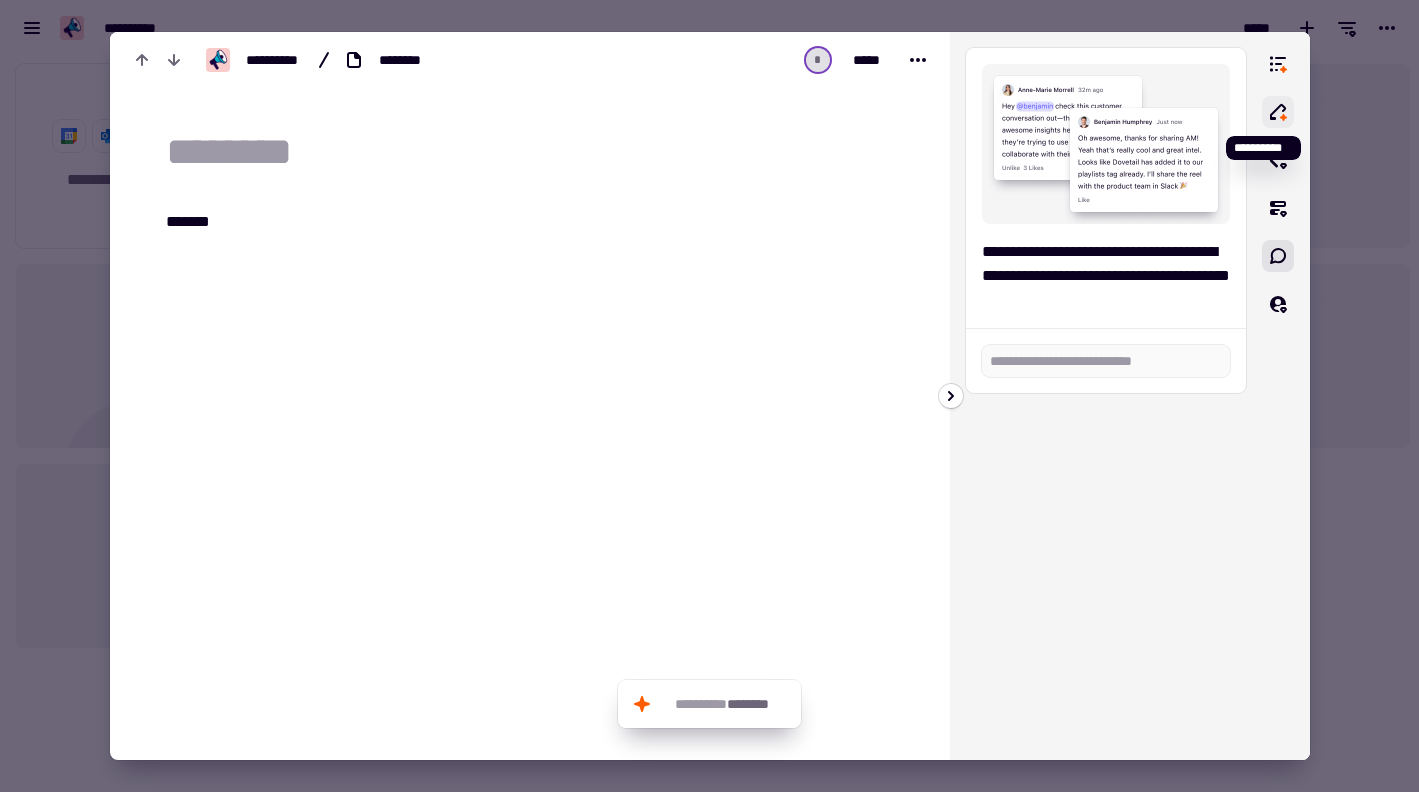 click 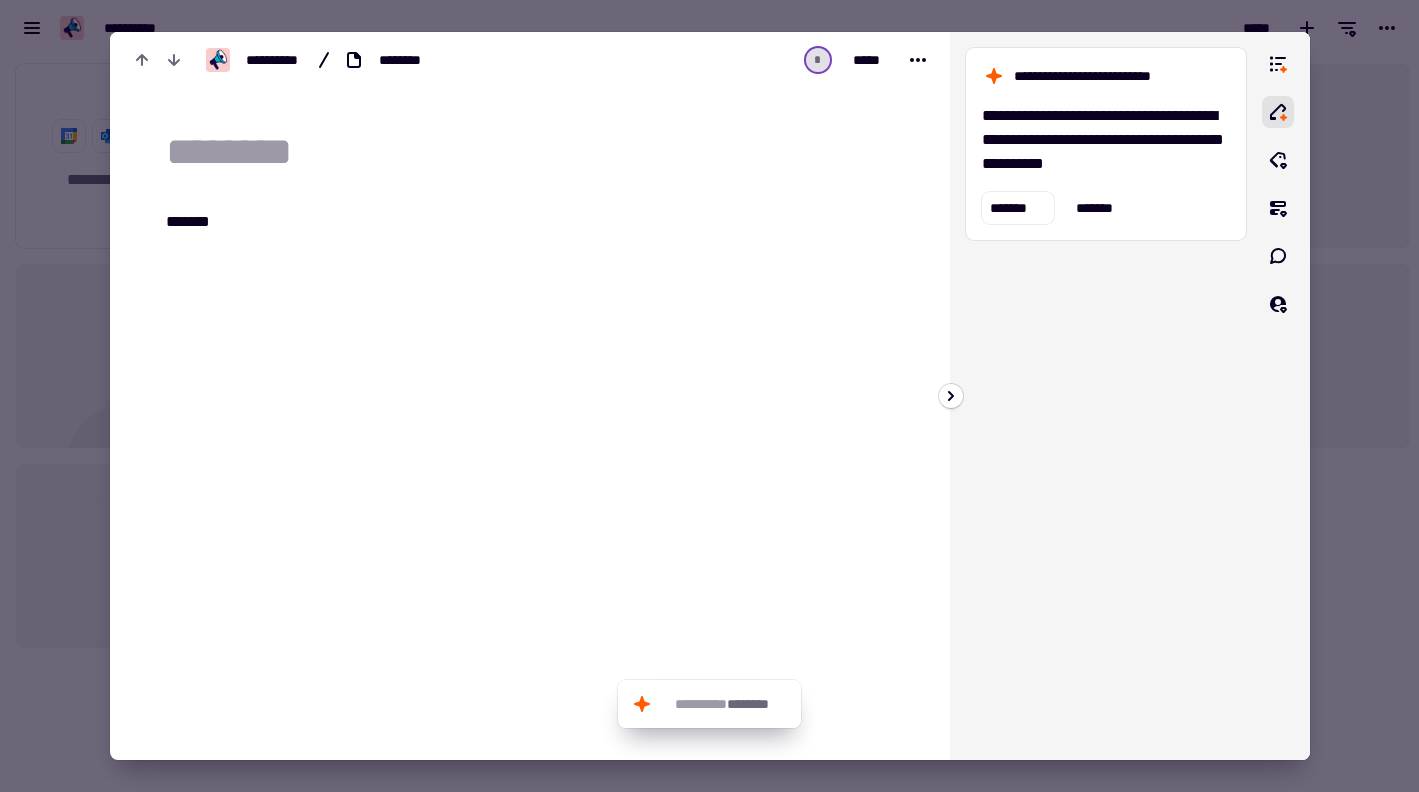 click on "**********" at bounding box center [1106, 140] 